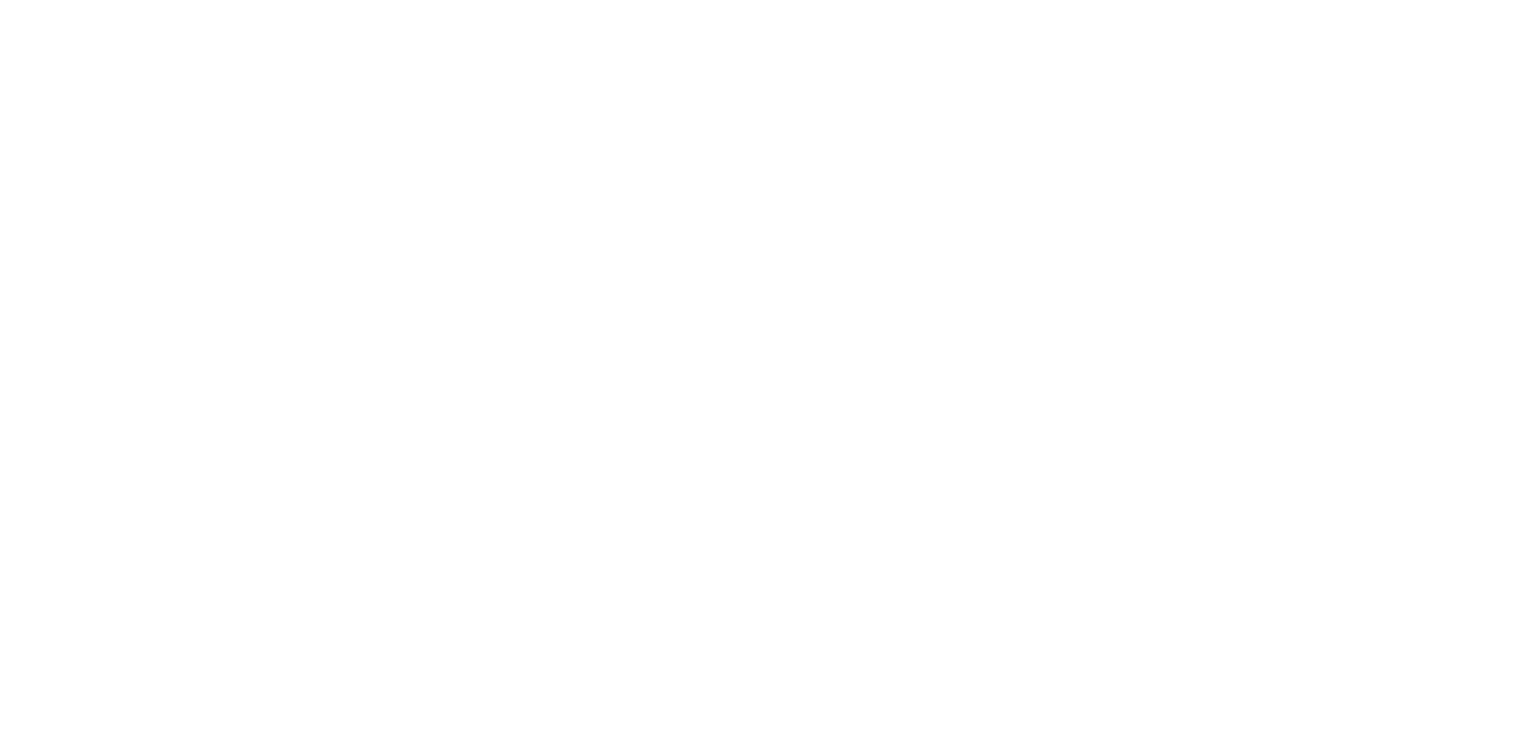 scroll, scrollTop: 0, scrollLeft: 0, axis: both 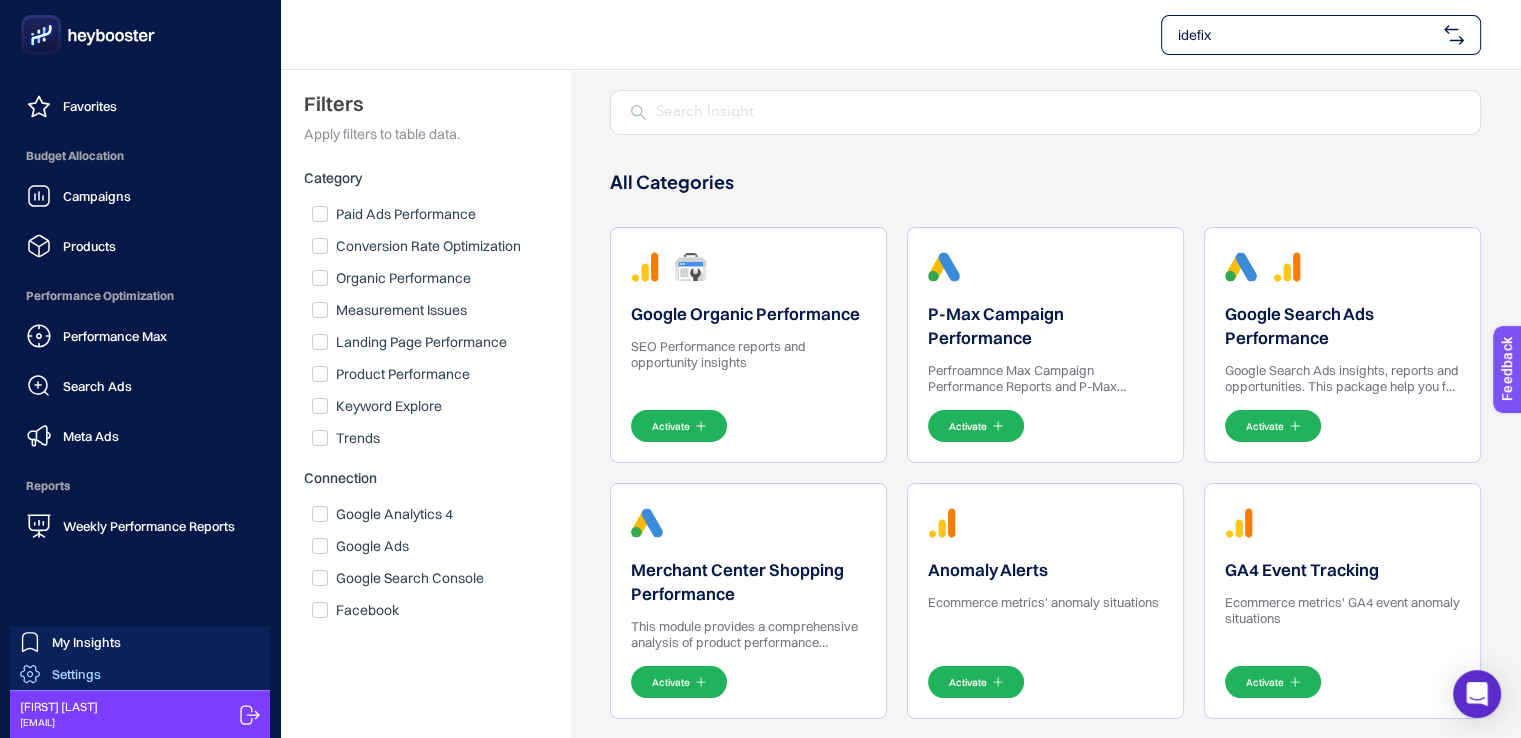 click on "Settings" at bounding box center [76, 674] 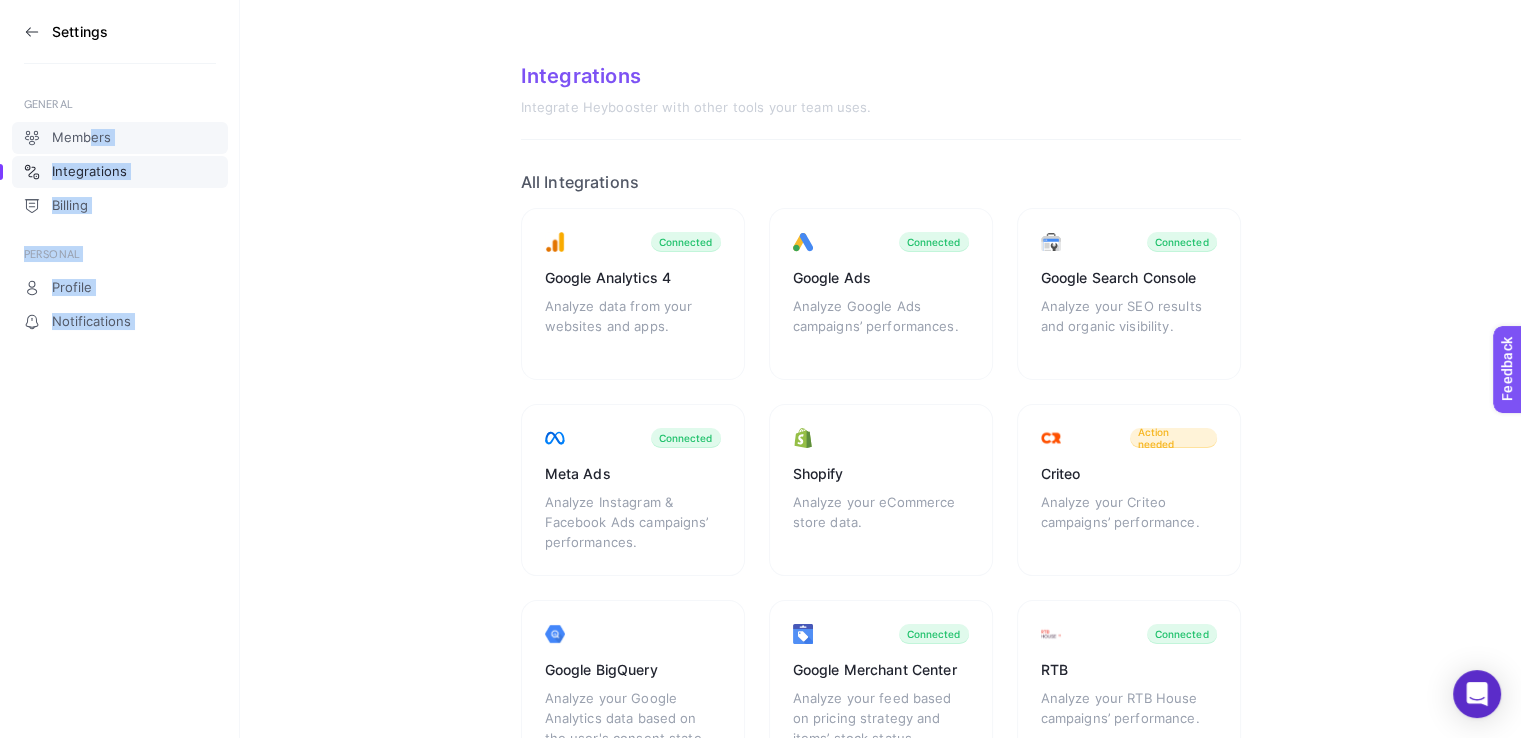 drag, startPoint x: 32, startPoint y: 46, endPoint x: 92, endPoint y: 139, distance: 110.6752 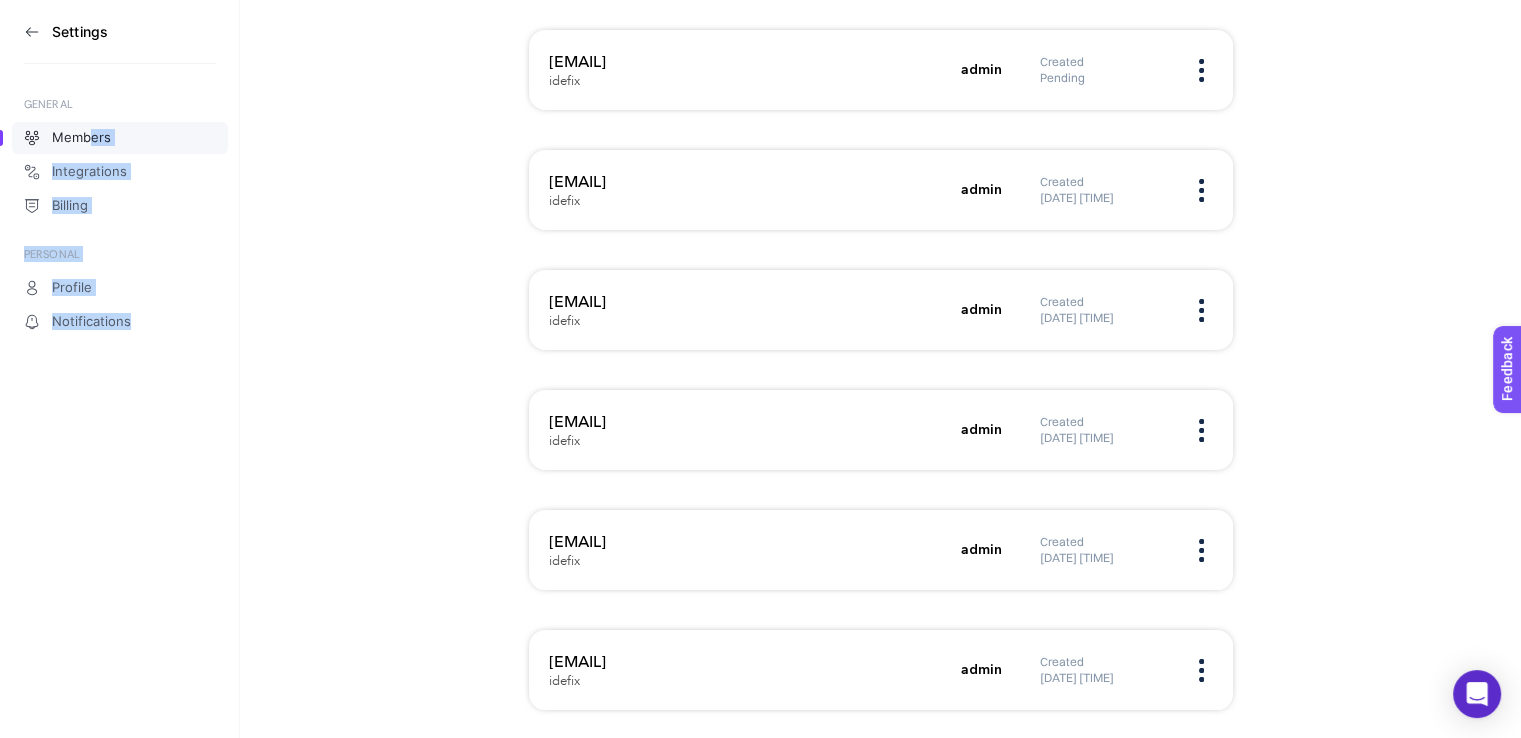 scroll, scrollTop: 680, scrollLeft: 0, axis: vertical 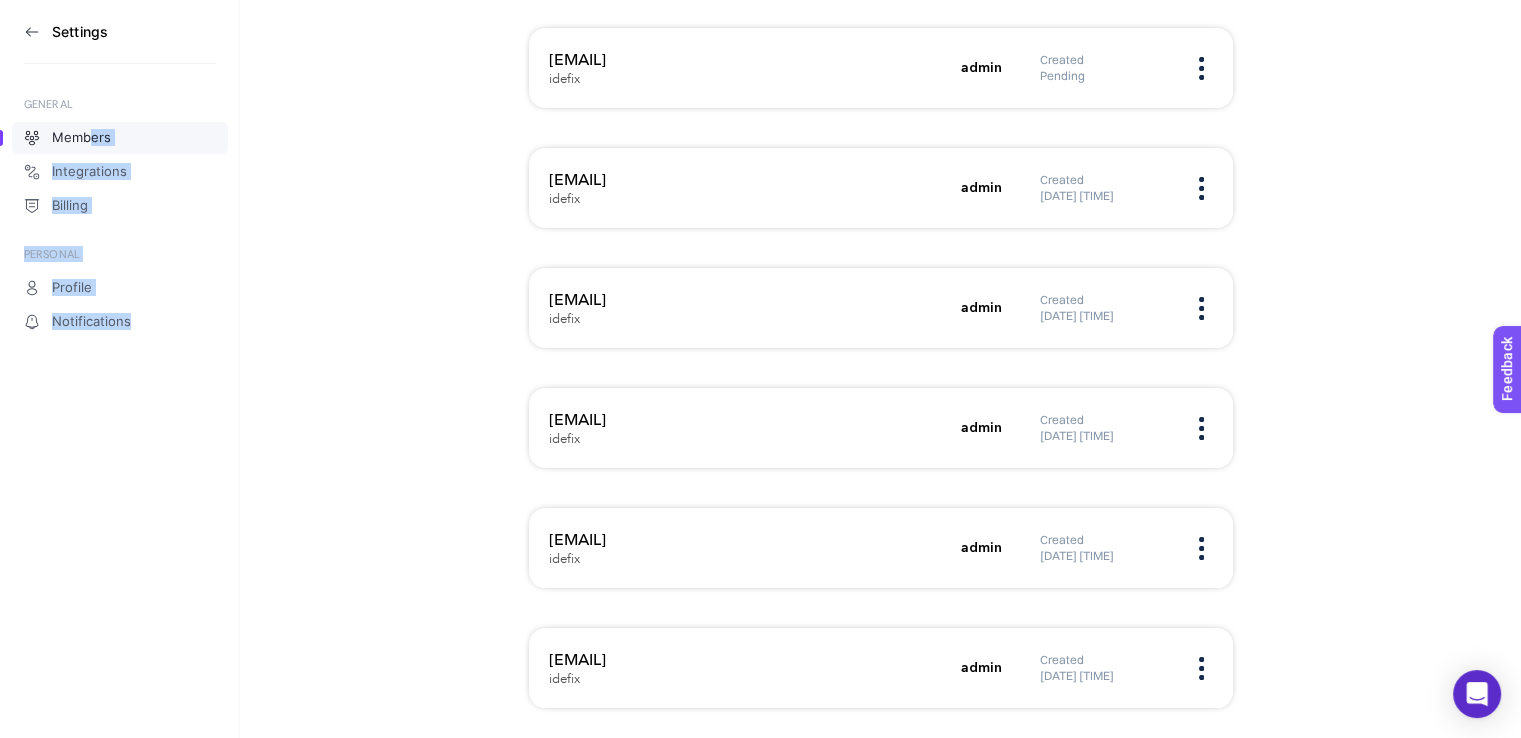 drag, startPoint x: 537, startPoint y: 407, endPoint x: 781, endPoint y: 416, distance: 244.16592 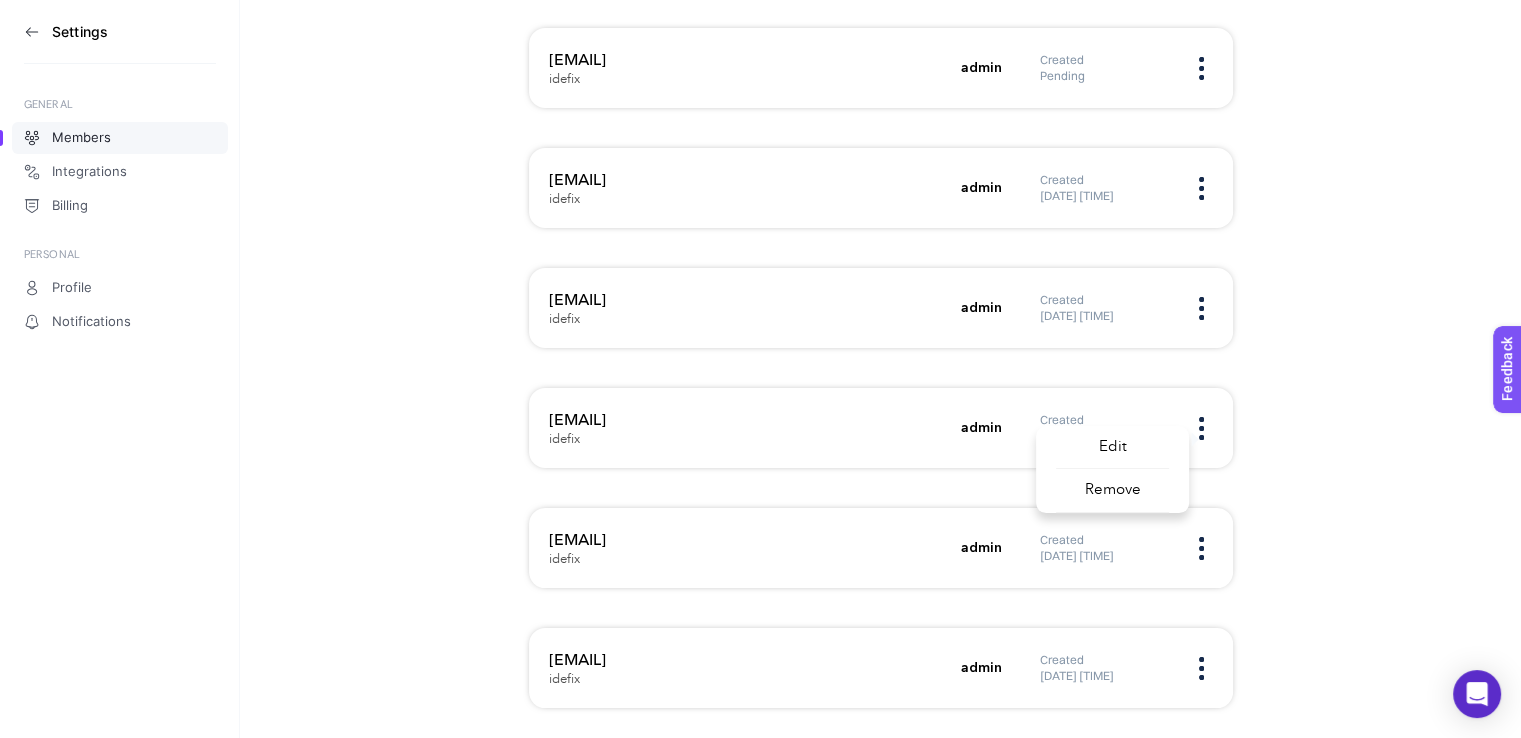 click on "Edit" at bounding box center [1112, 448] 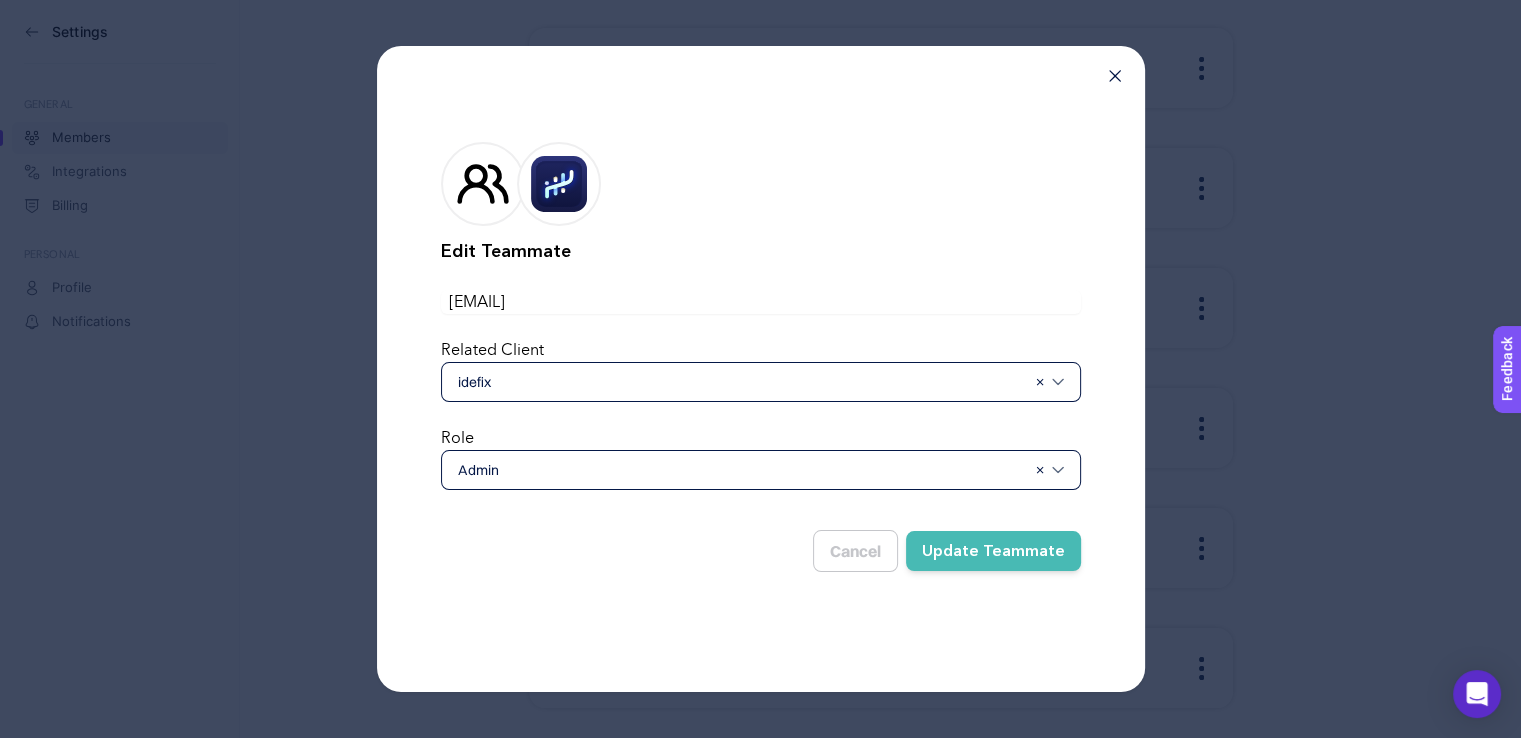 click on "Update Teammate" at bounding box center [993, 551] 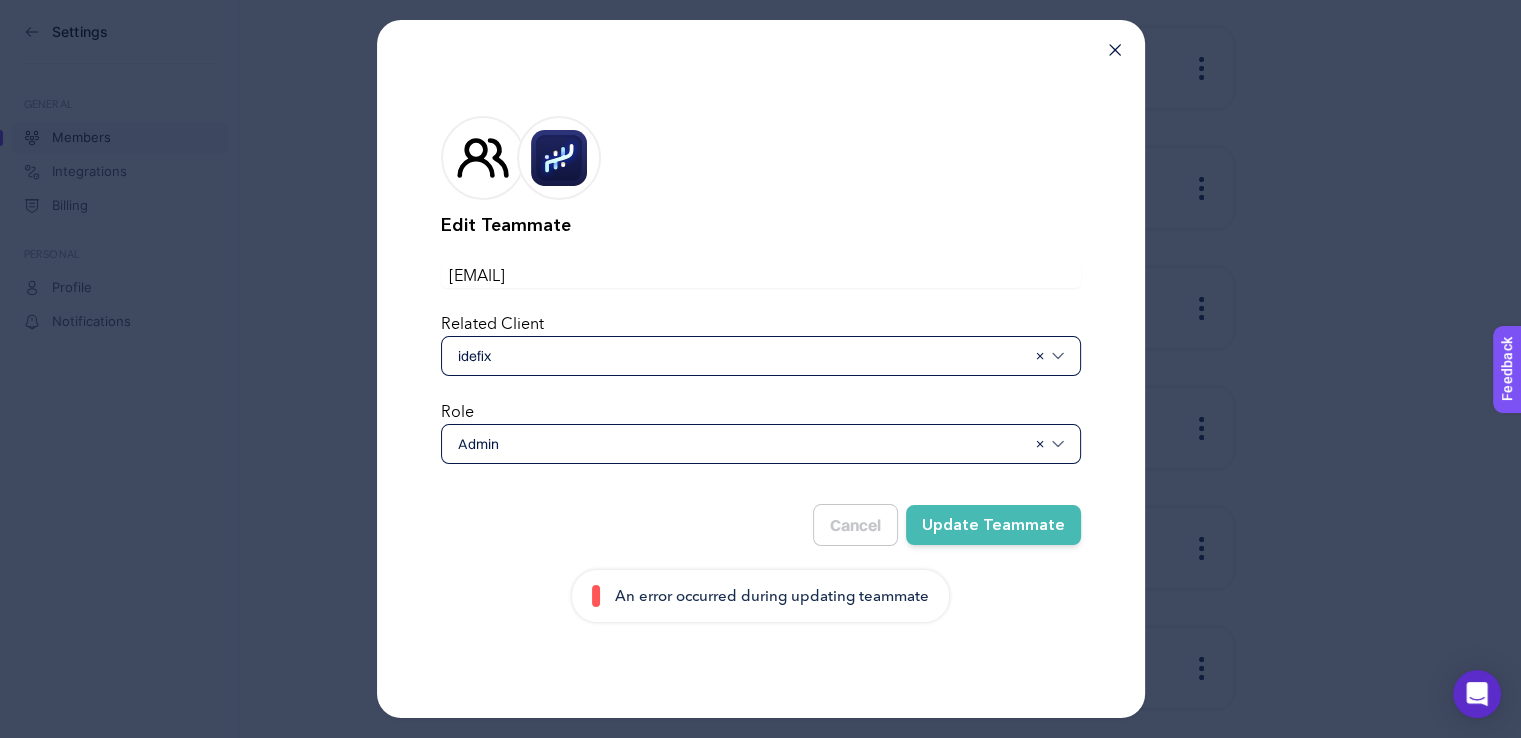 click 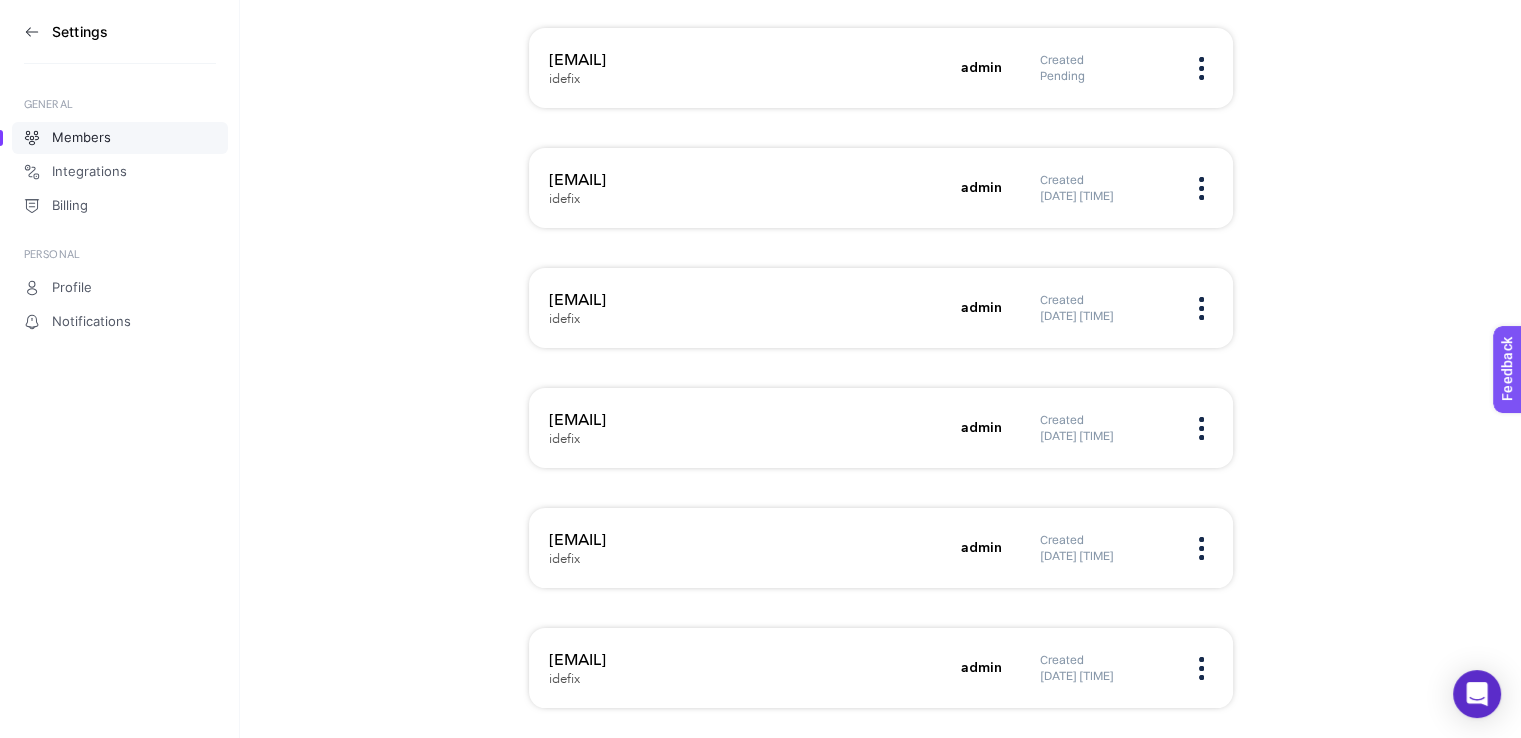 click at bounding box center [1201, 428] 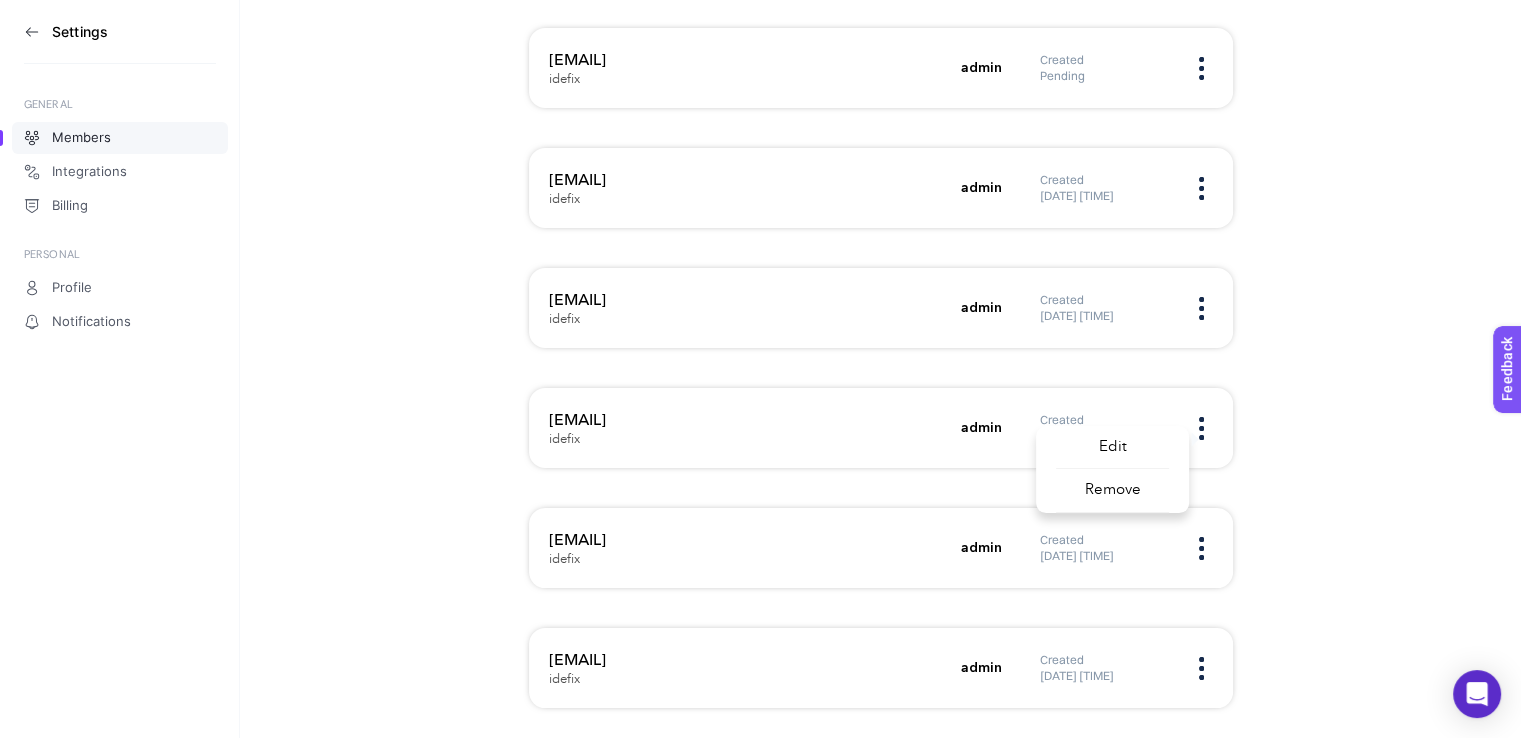 click on "Remove" at bounding box center (1112, 491) 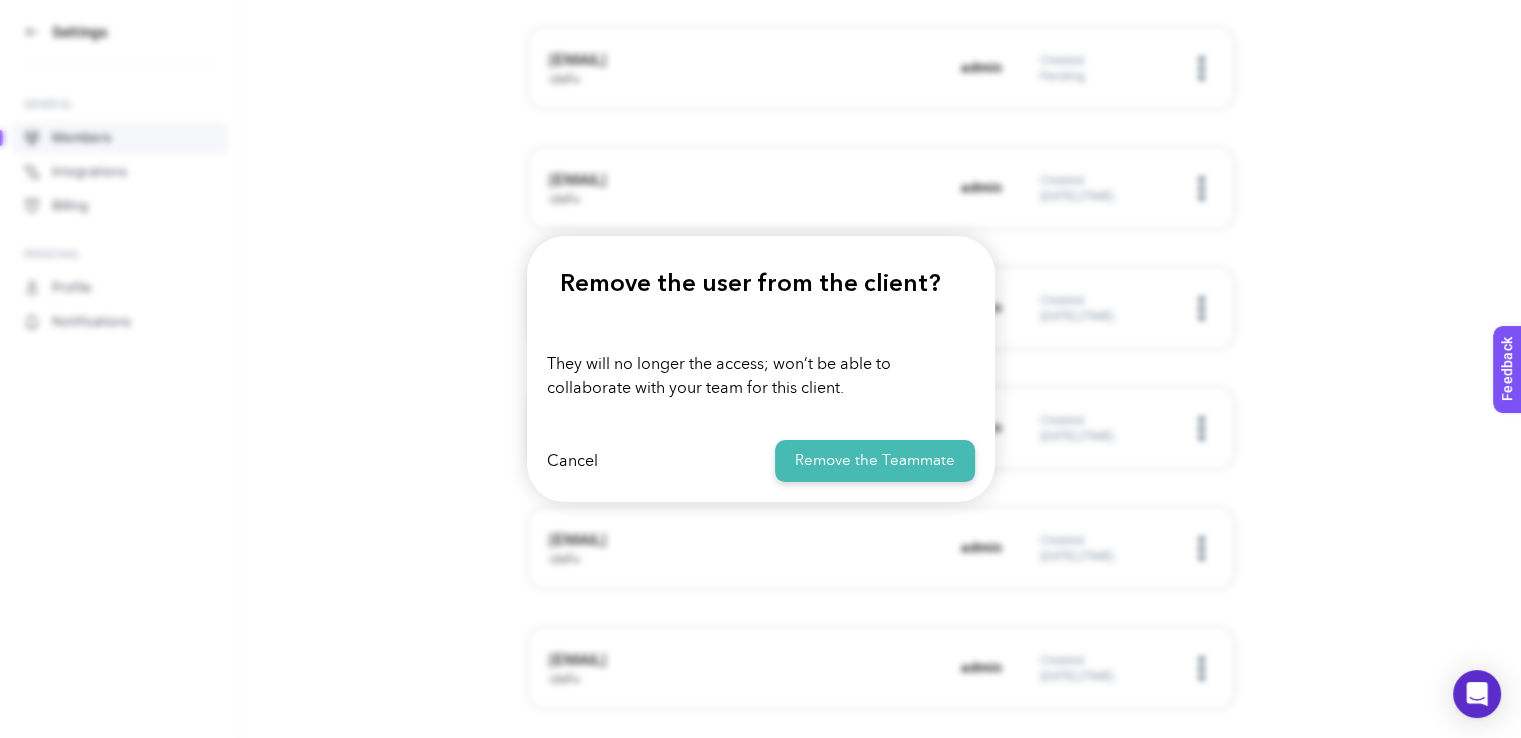 click on "Remove the Teammate" at bounding box center (875, 461) 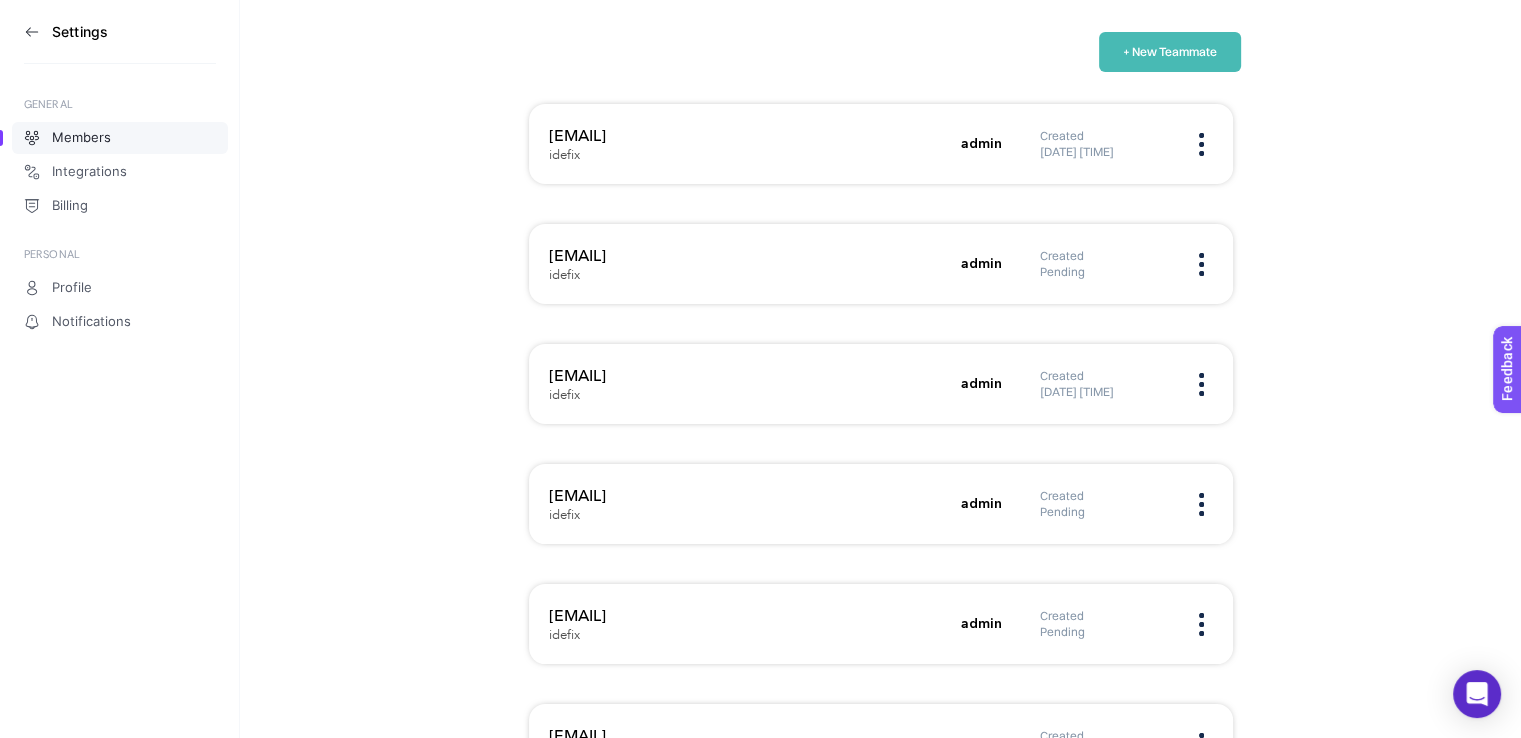 scroll, scrollTop: 0, scrollLeft: 0, axis: both 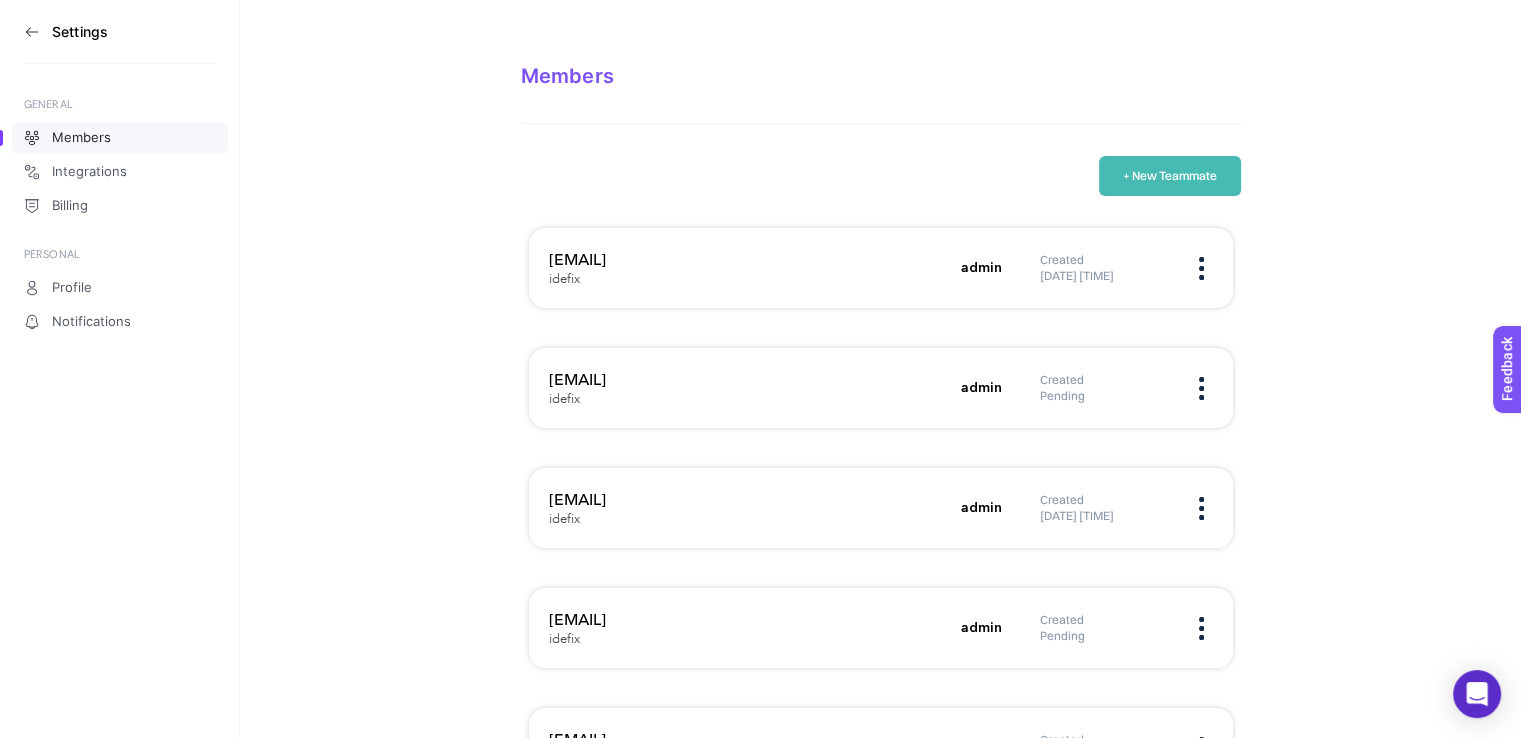click on "+ New Teammate" at bounding box center (1170, 176) 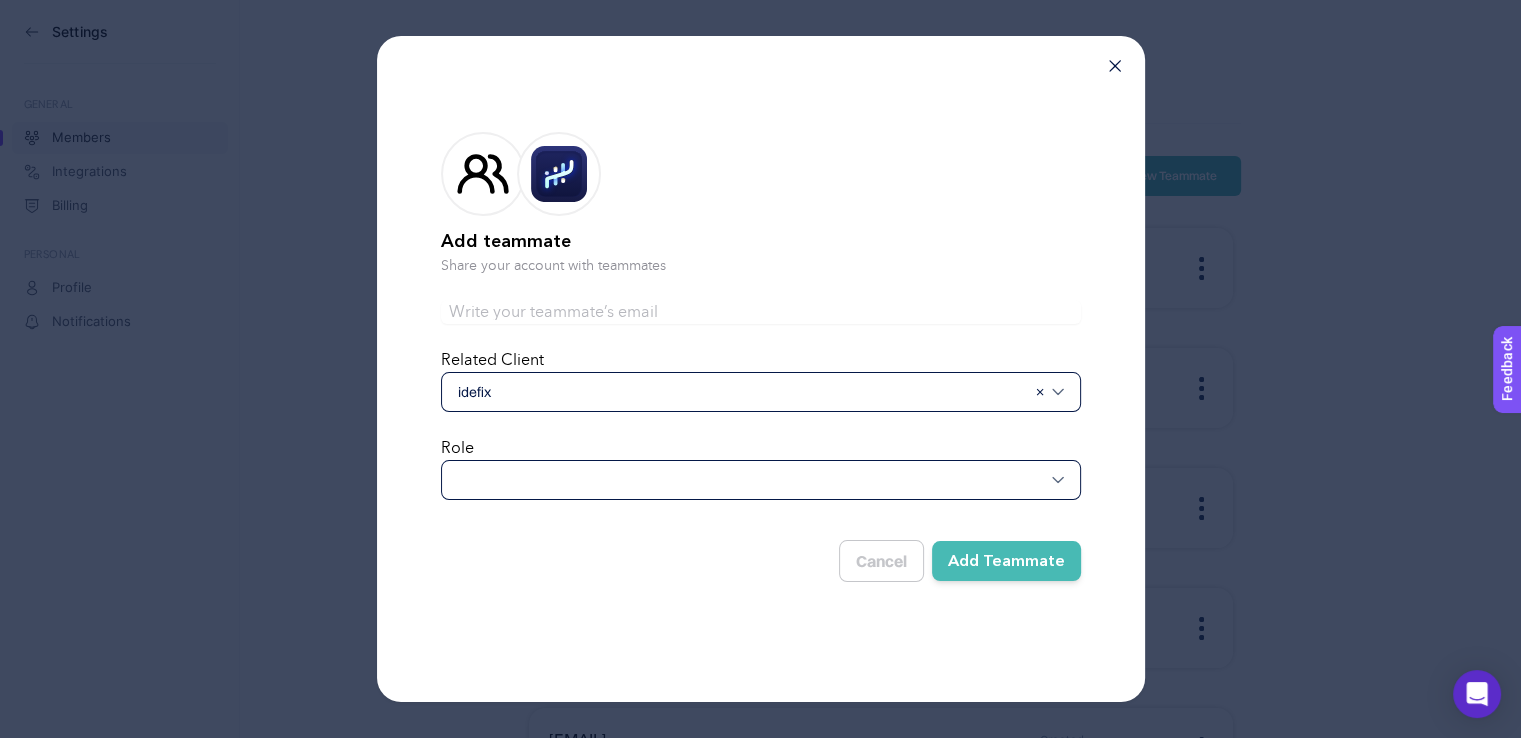 click at bounding box center [761, 480] 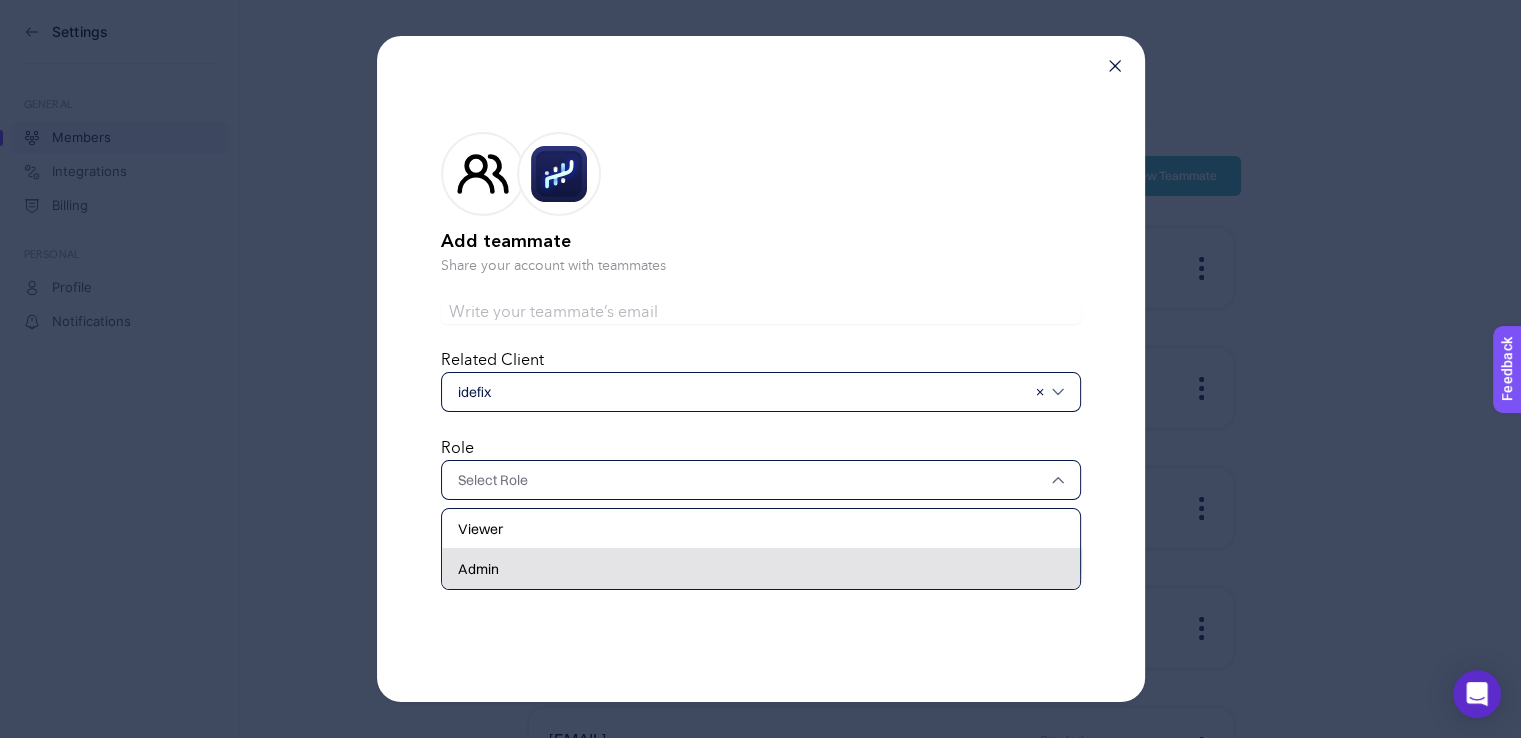 click on "Admin" 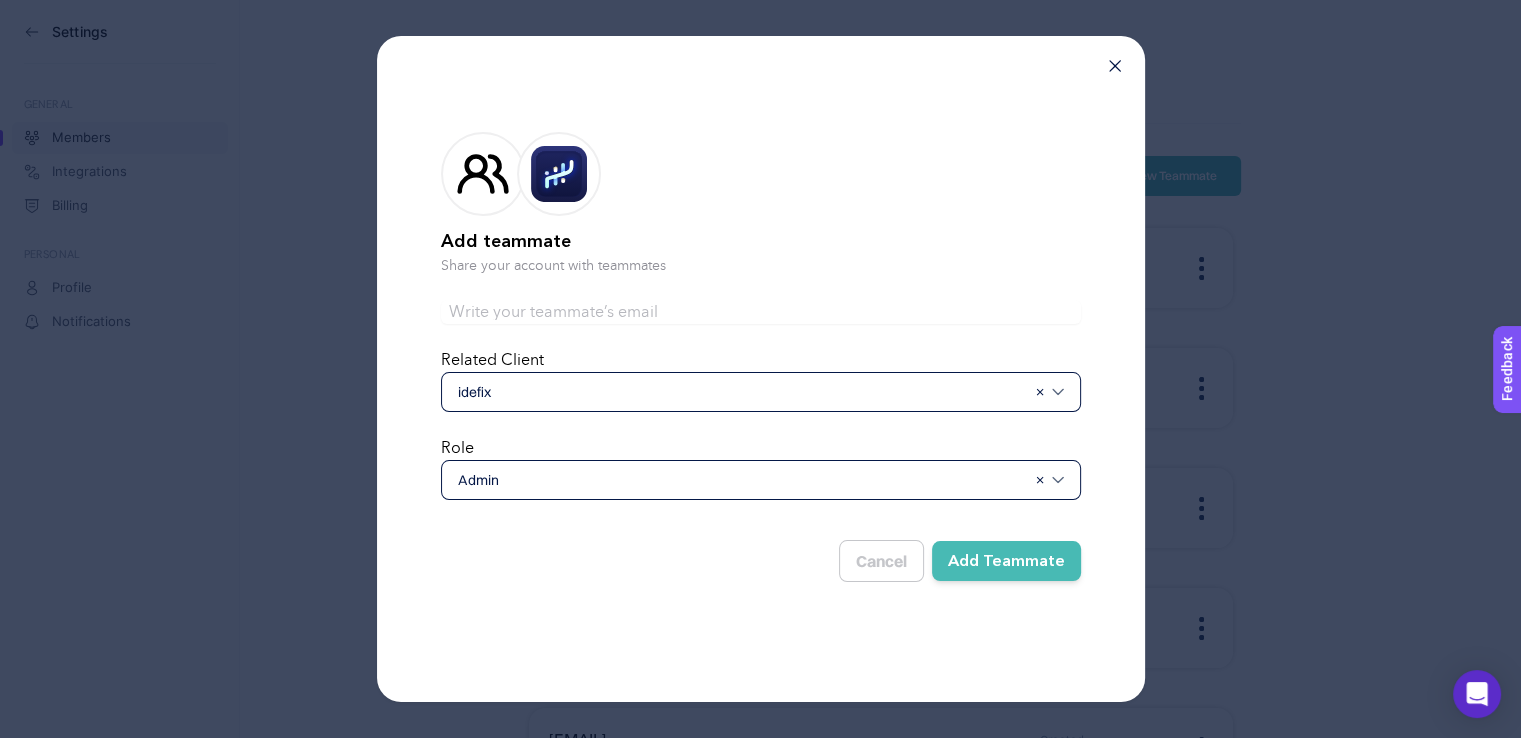 click on "Add teammate Share your account with teammates Related Client idefix Role Admin Cancel Add Teammate" at bounding box center (761, 353) 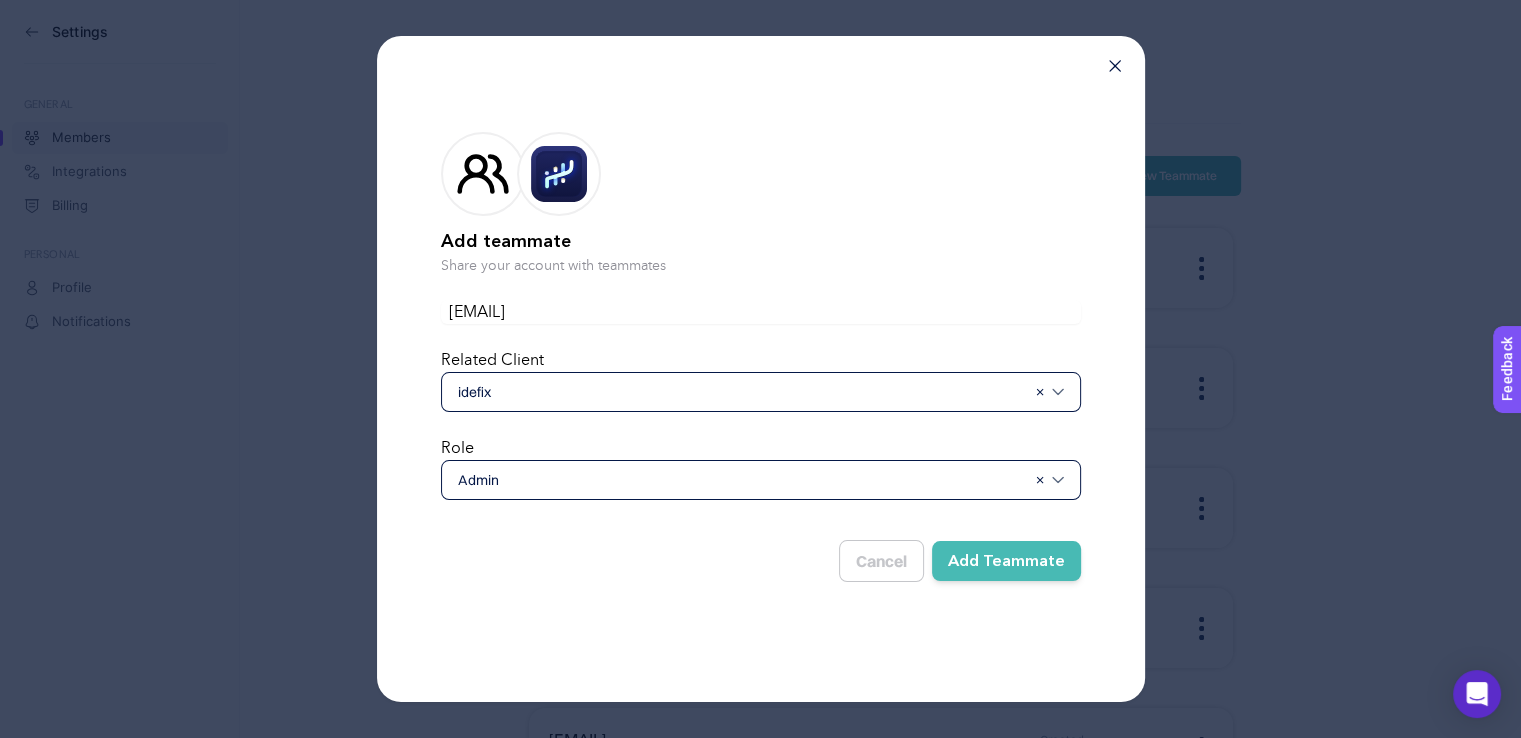 type on "[EMAIL]" 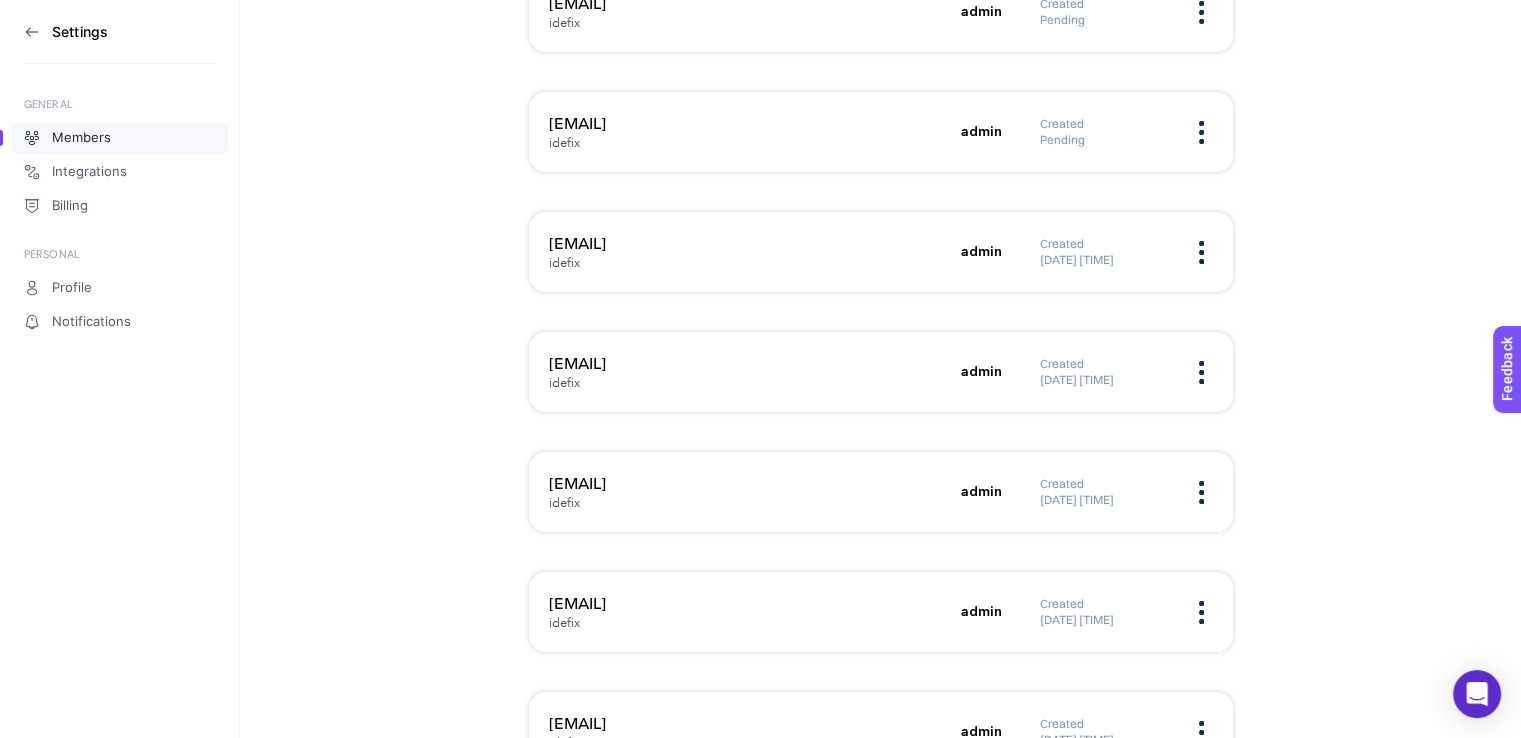 scroll, scrollTop: 619, scrollLeft: 0, axis: vertical 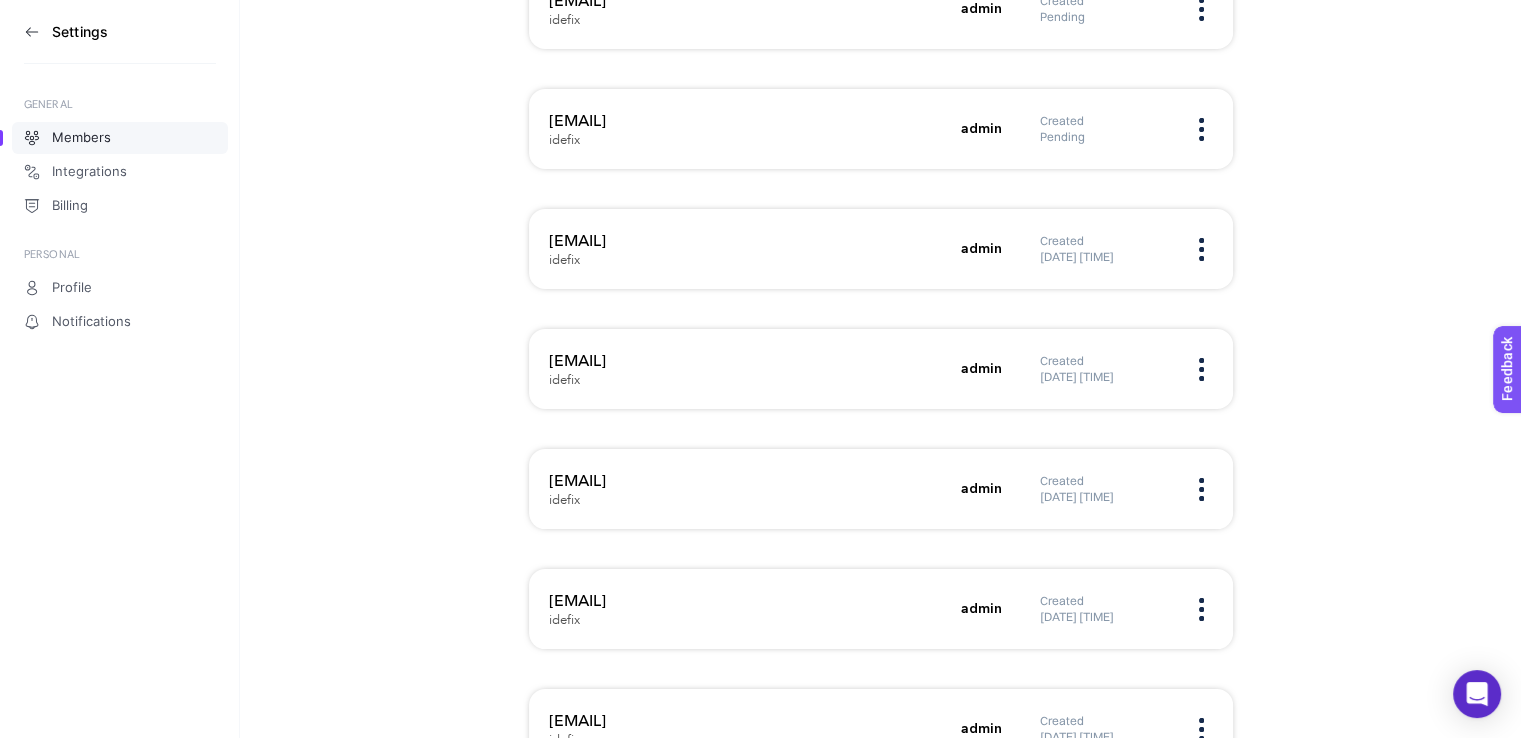 drag, startPoint x: 535, startPoint y: 476, endPoint x: 772, endPoint y: 485, distance: 237.17082 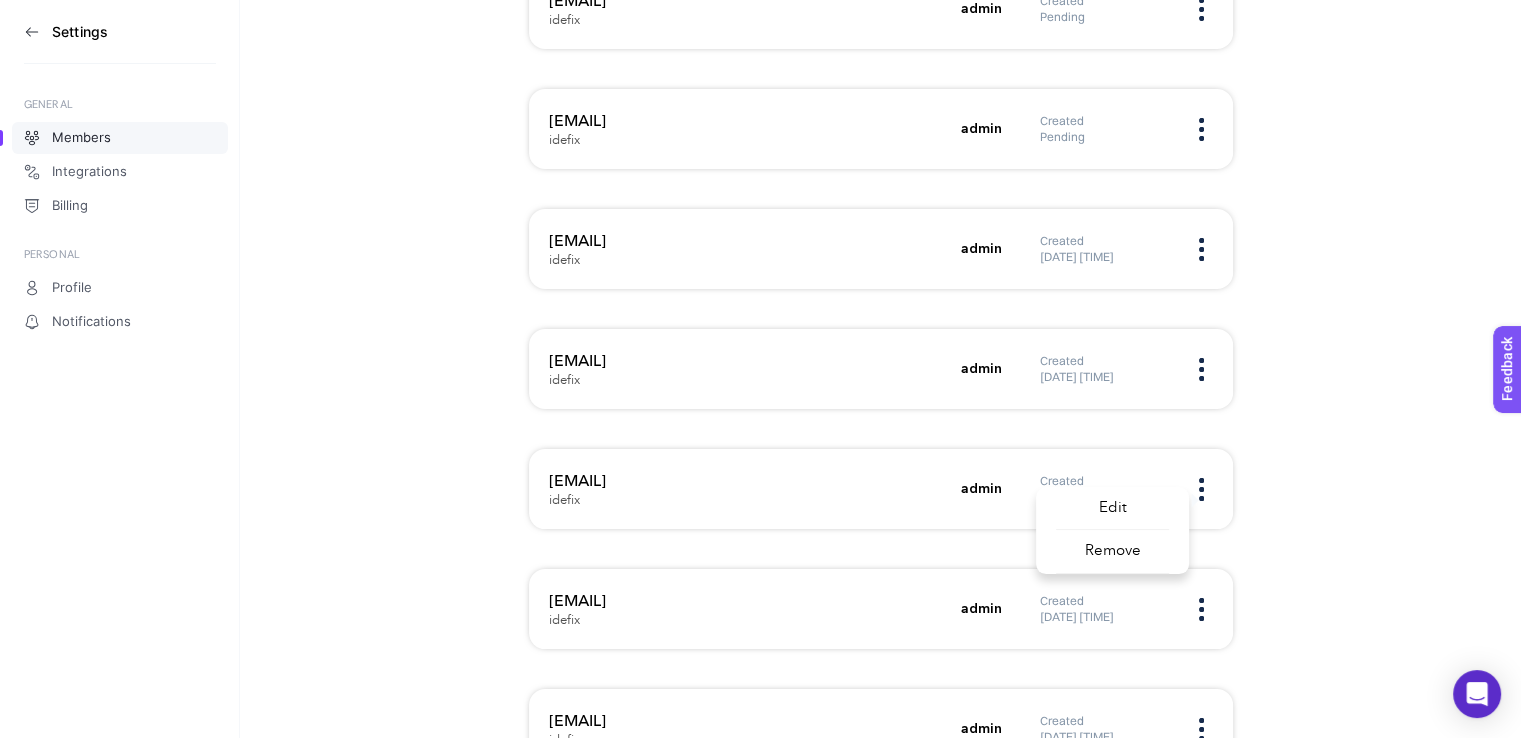 click on "Remove" at bounding box center (1112, 552) 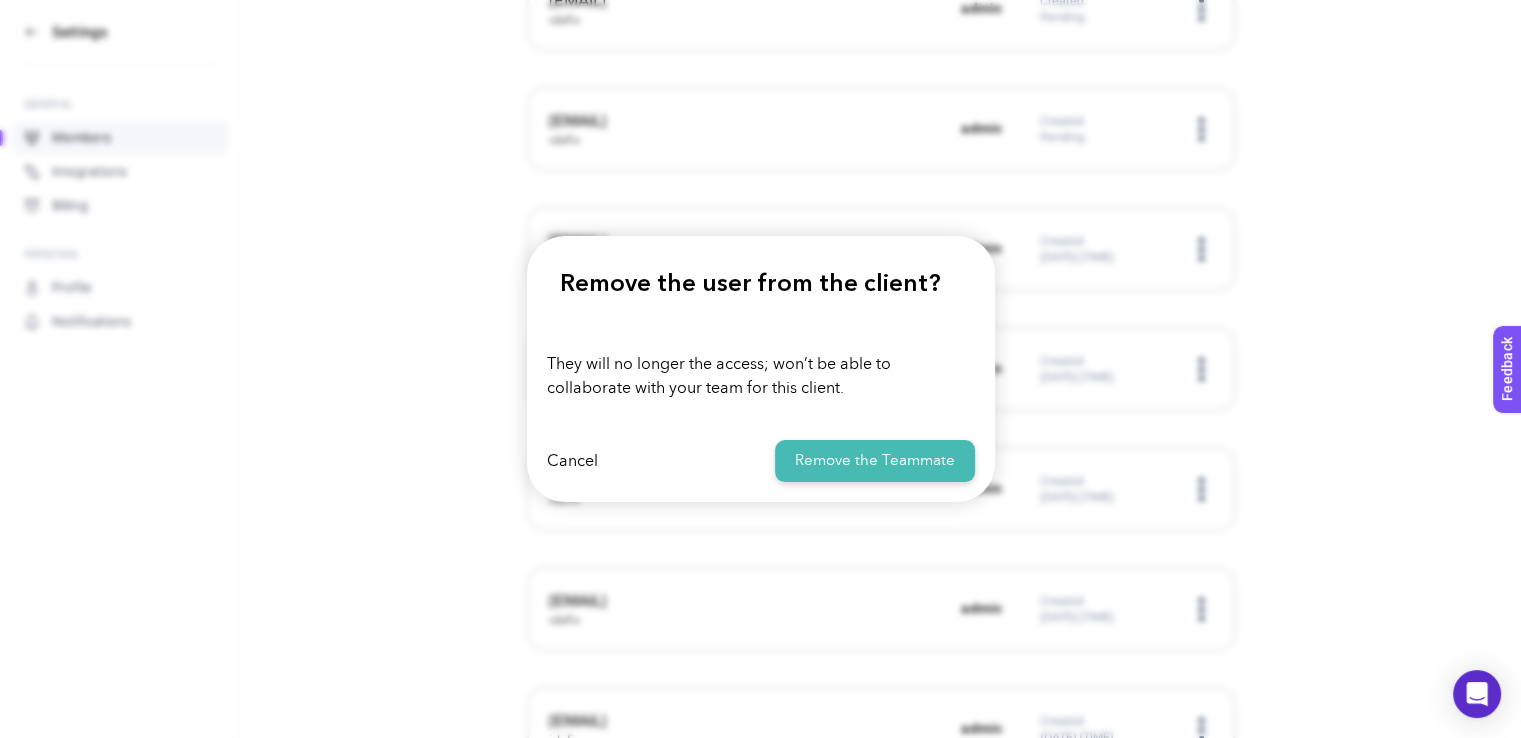 click on "Remove the Teammate" at bounding box center (875, 461) 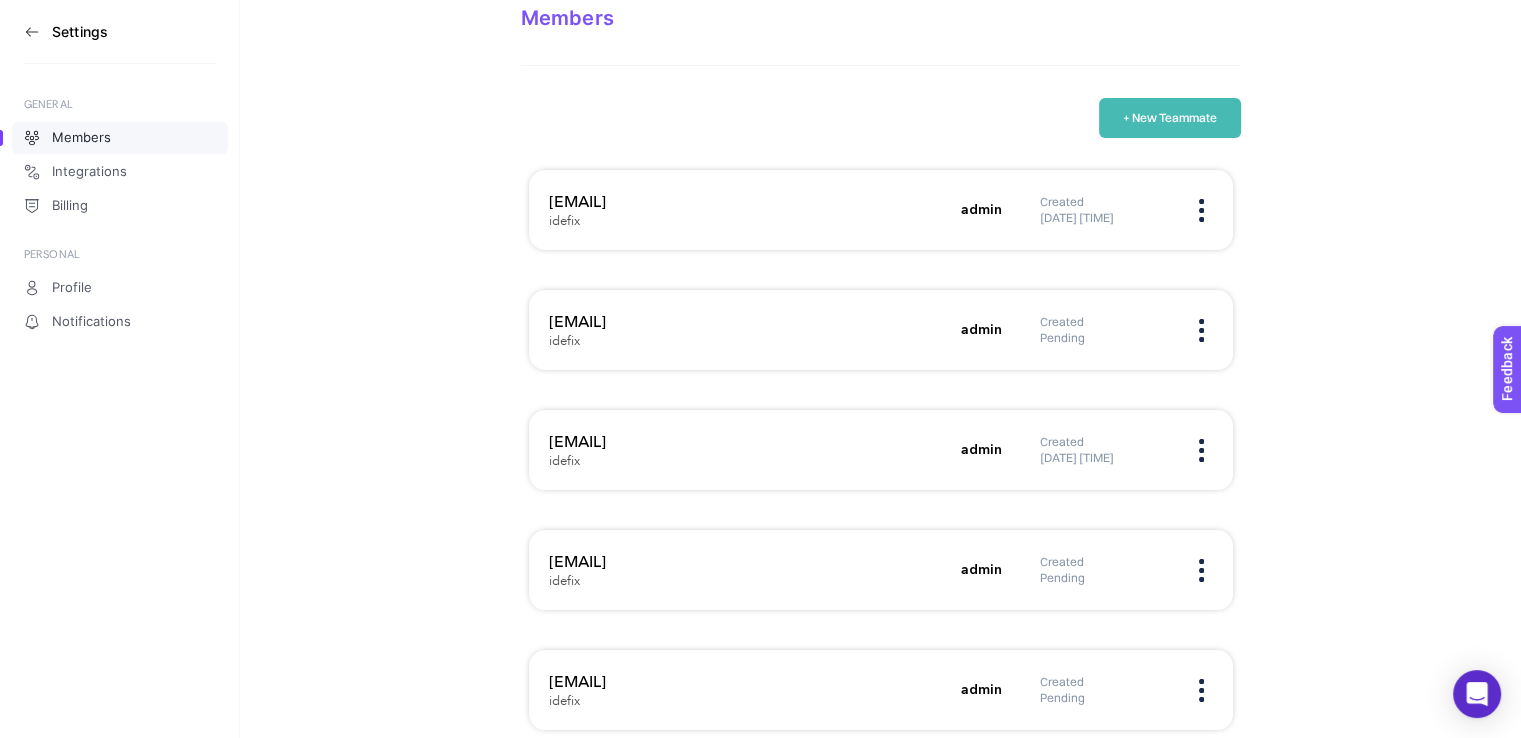 scroll, scrollTop: 0, scrollLeft: 0, axis: both 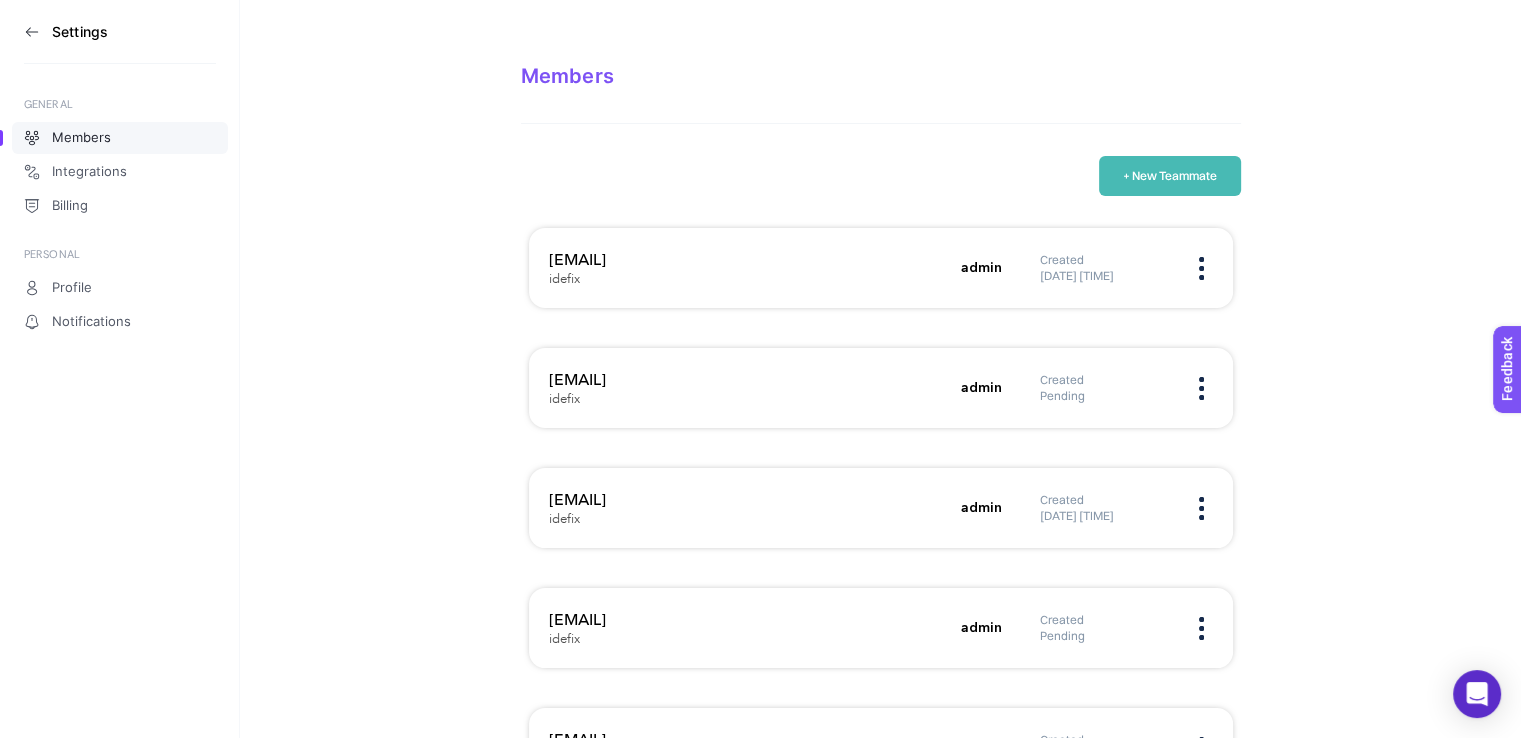 click on "+ New Teammate" at bounding box center (1170, 176) 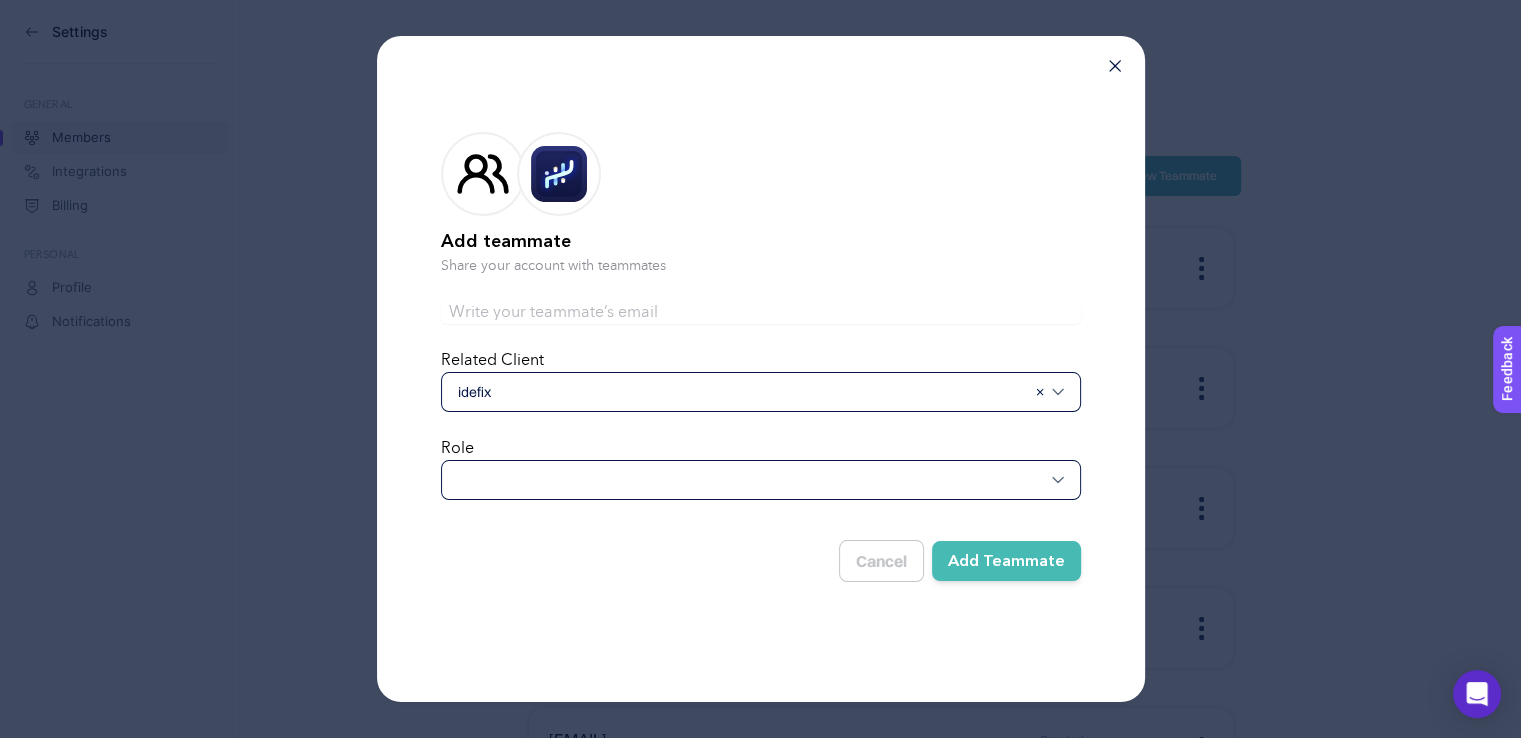 click at bounding box center [761, 480] 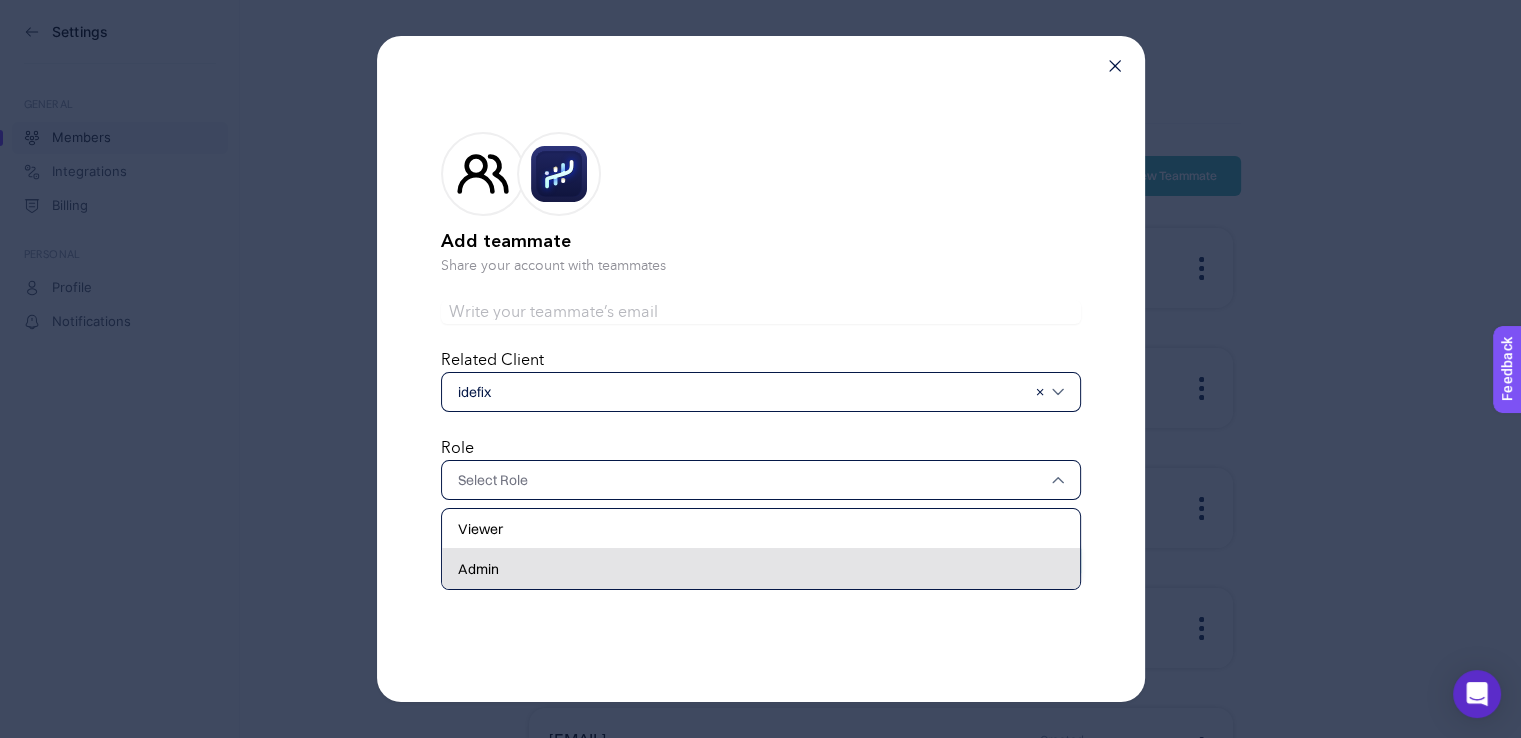 click on "Admin" 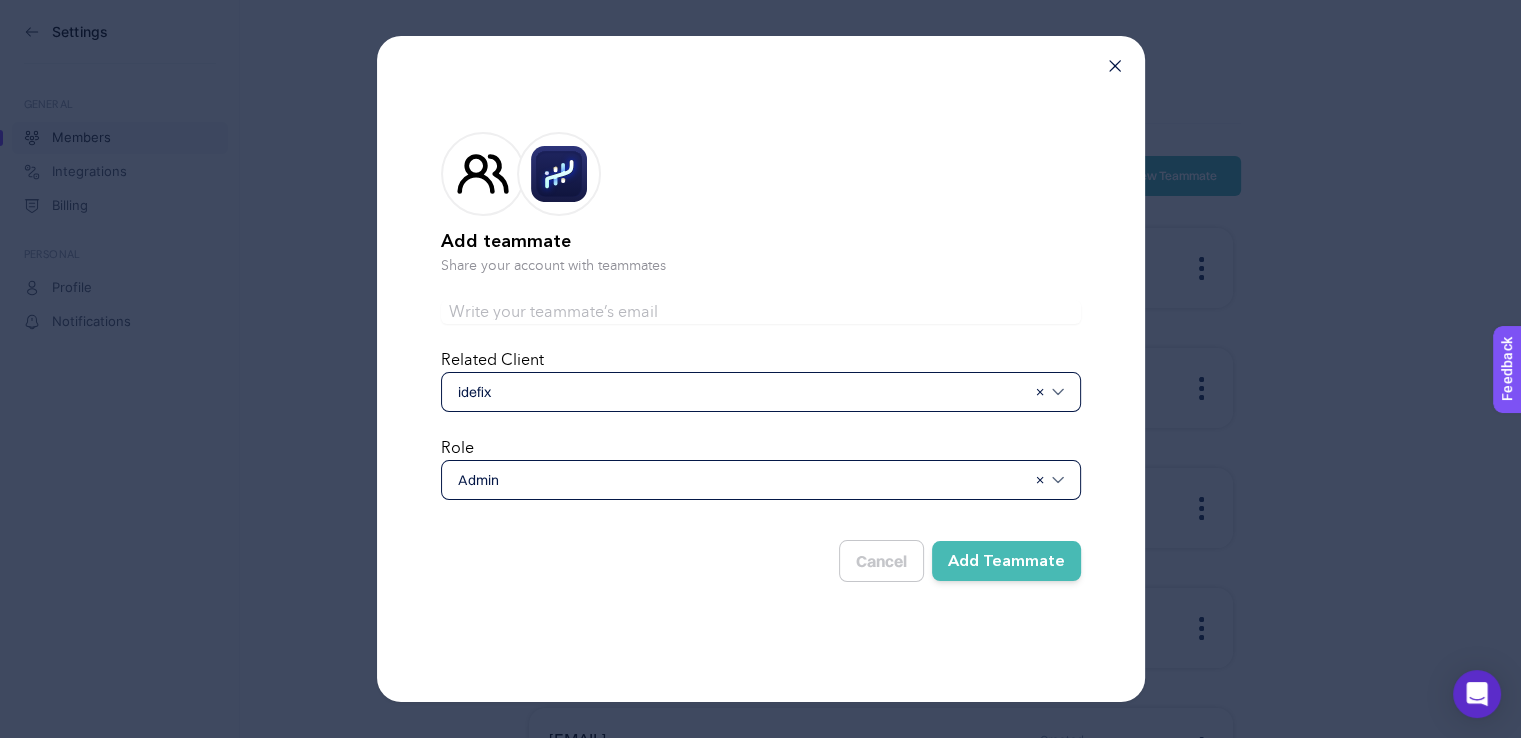 click at bounding box center (761, 312) 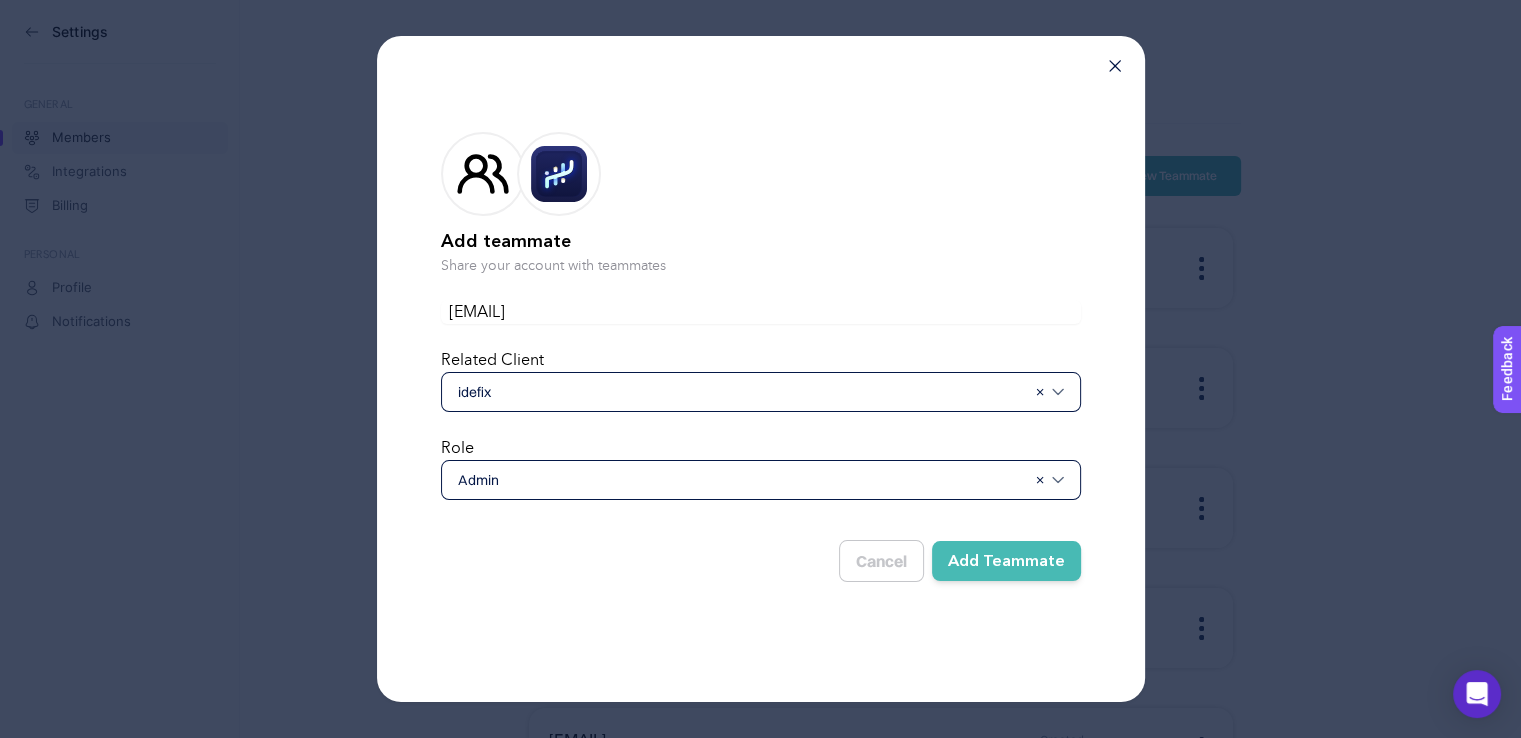 type on "[EMAIL]" 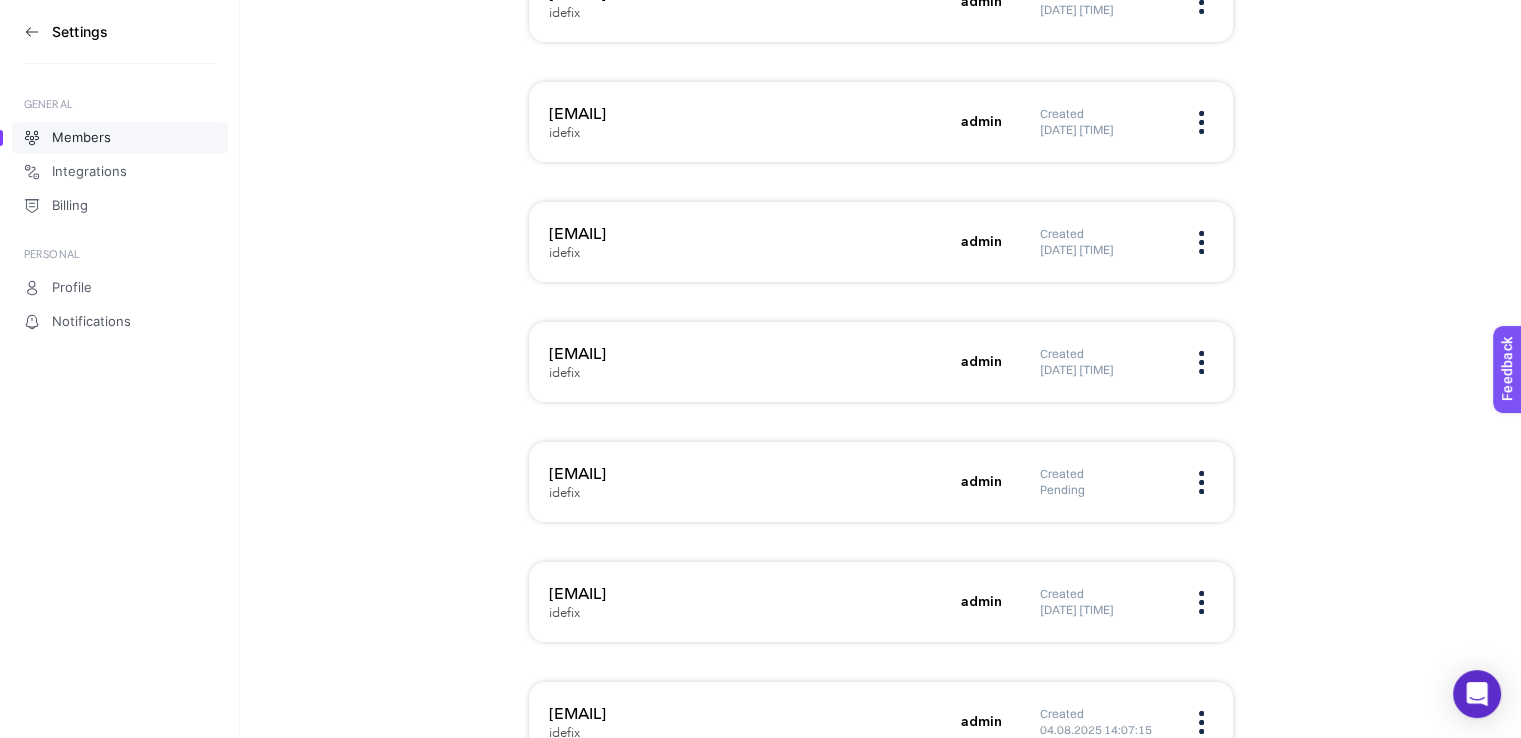 scroll, scrollTop: 870, scrollLeft: 0, axis: vertical 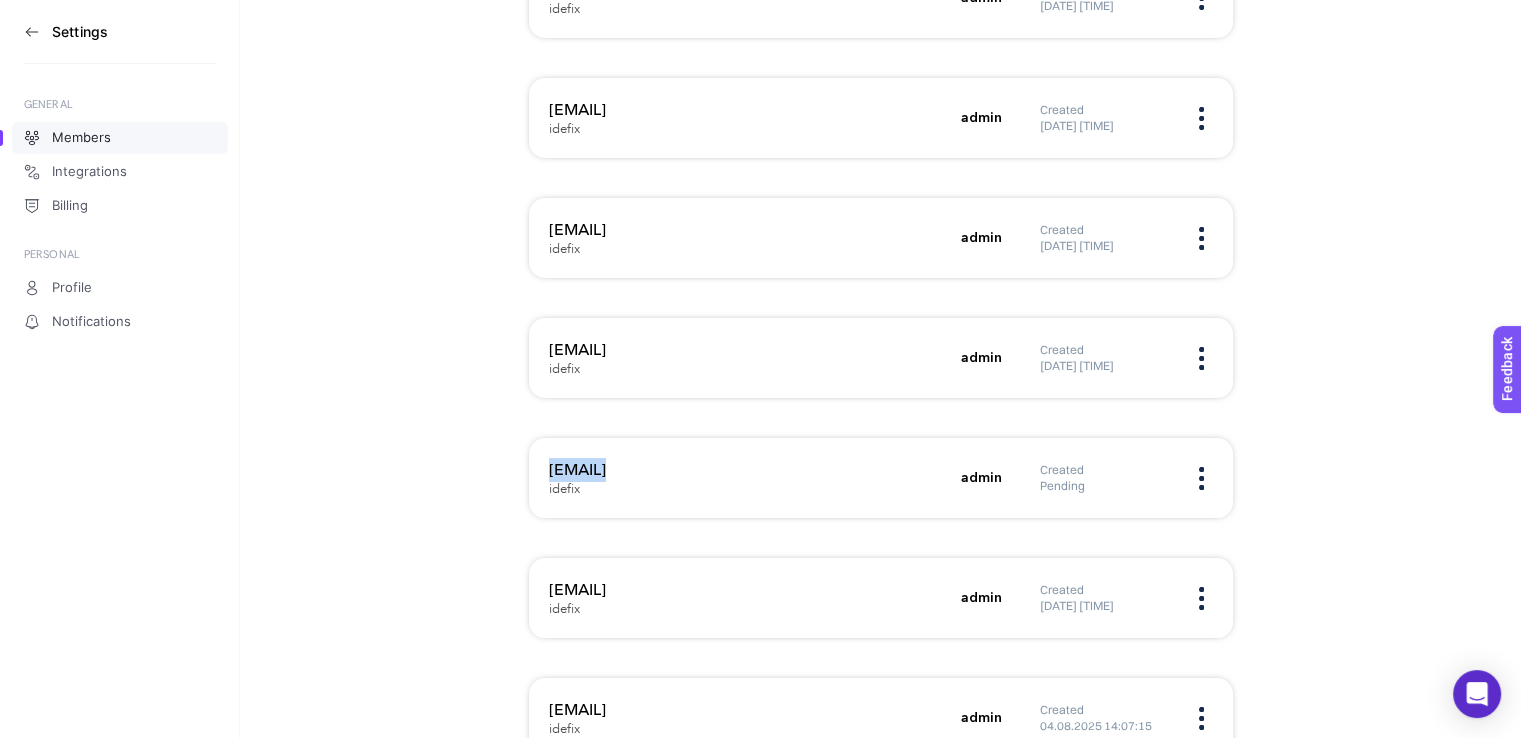drag, startPoint x: 512, startPoint y: 485, endPoint x: 502, endPoint y: 459, distance: 27.856777 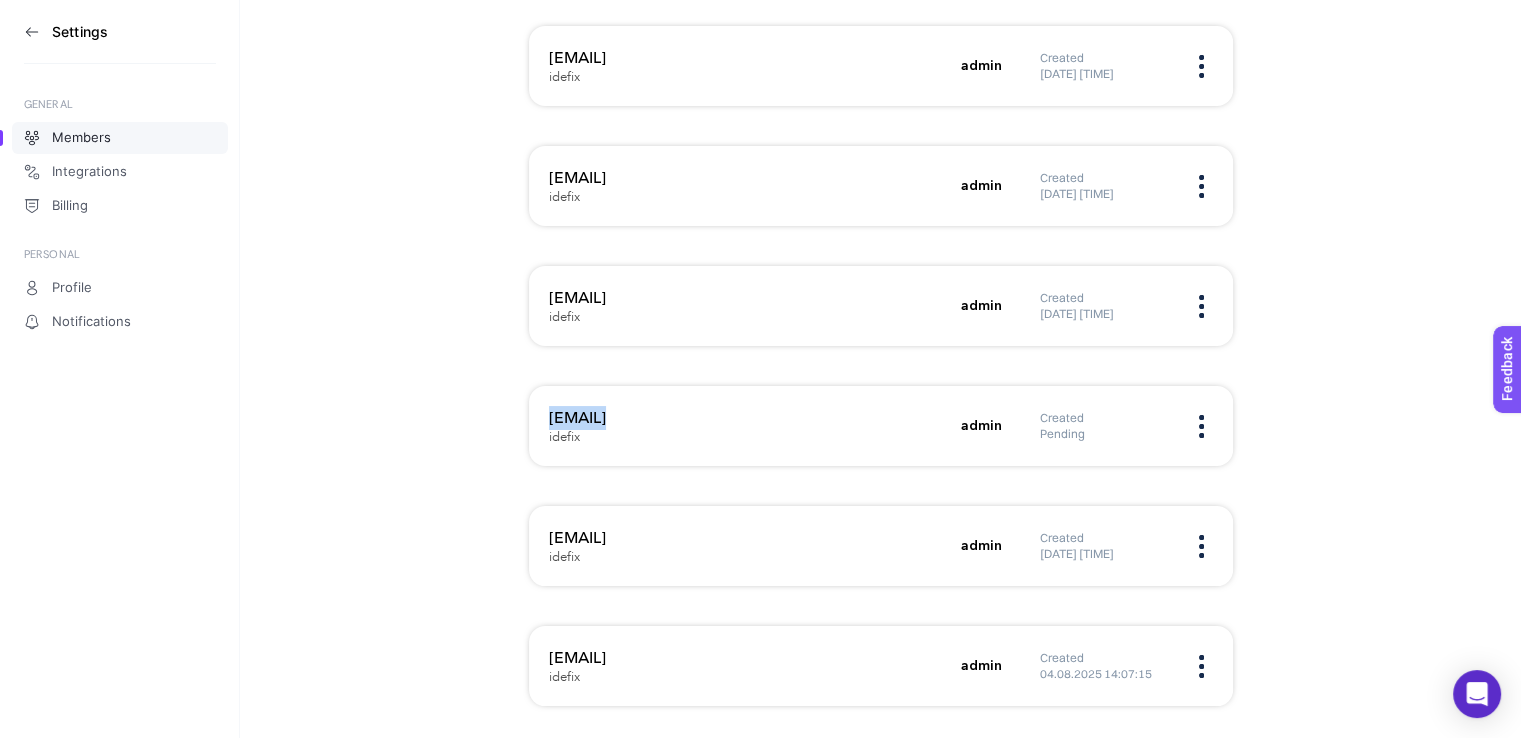 click at bounding box center (1201, 426) 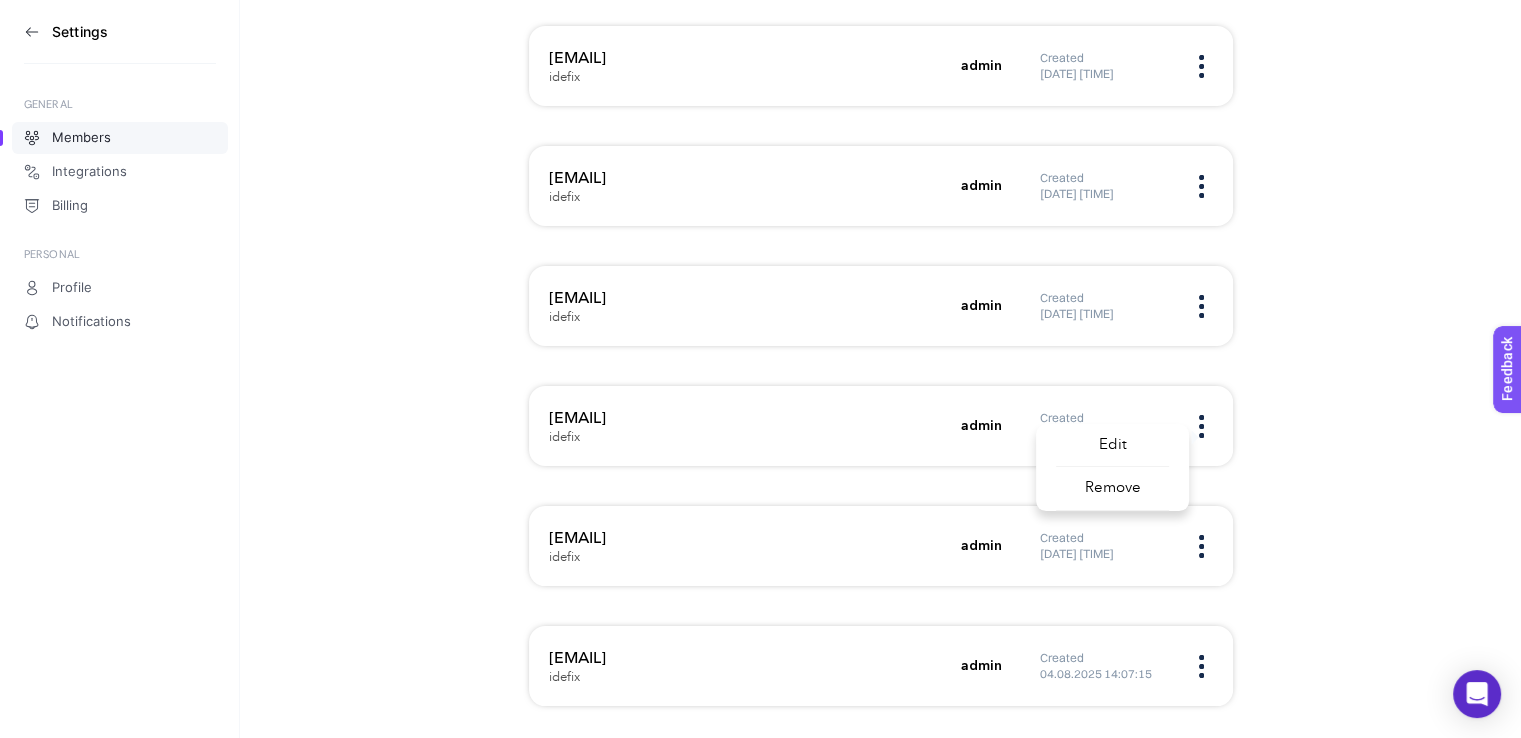 click on "Remove" at bounding box center (1112, 489) 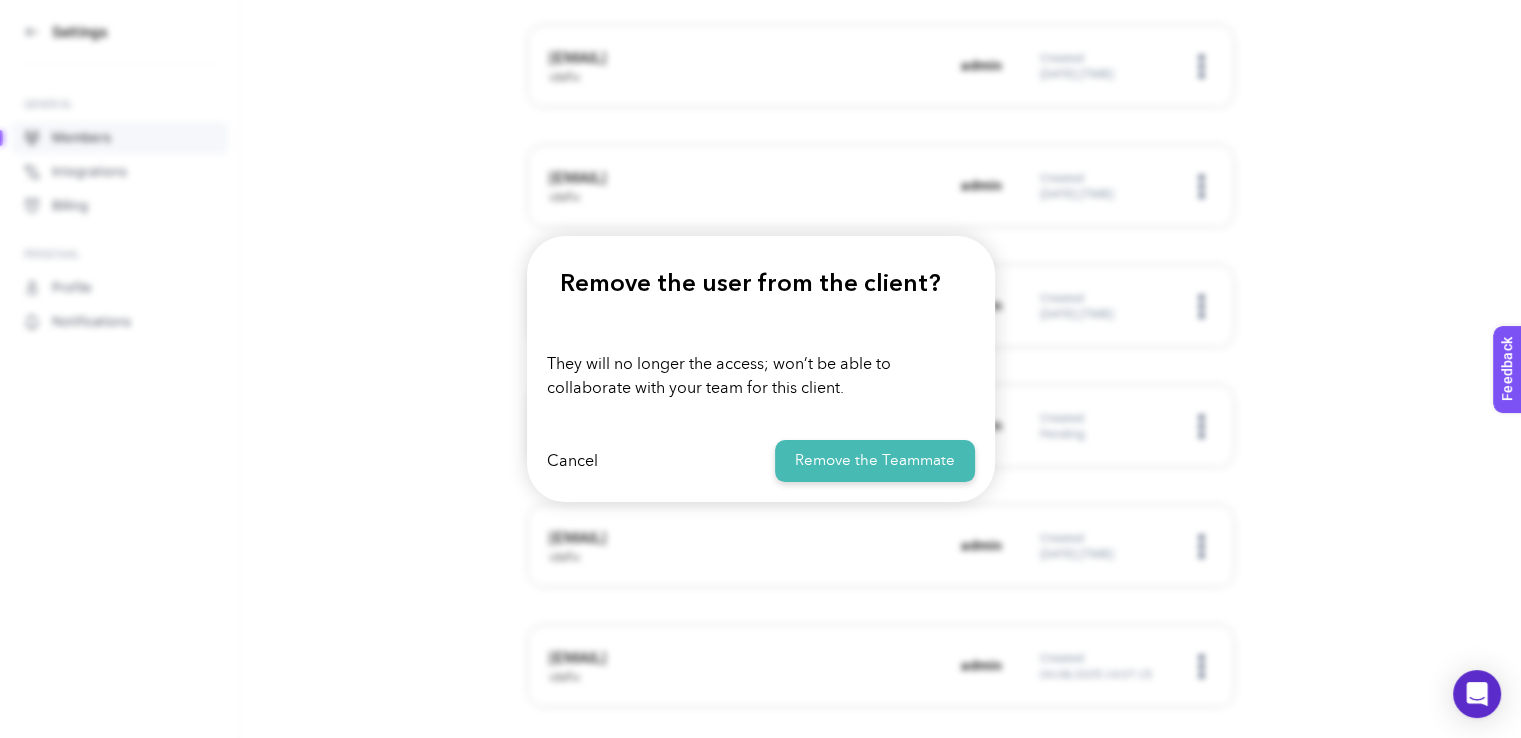 click on "Remove the Teammate" at bounding box center (875, 461) 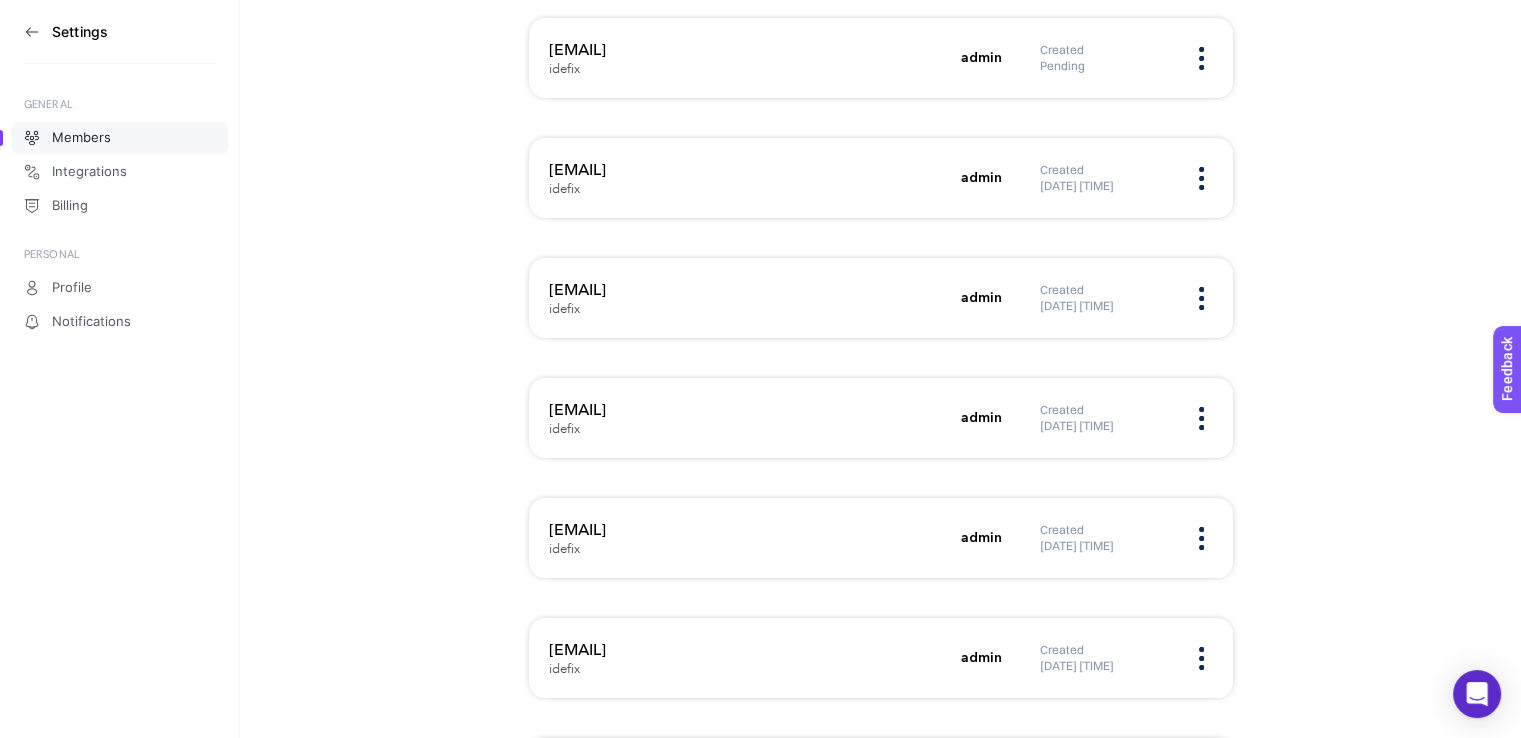 scroll, scrollTop: 0, scrollLeft: 0, axis: both 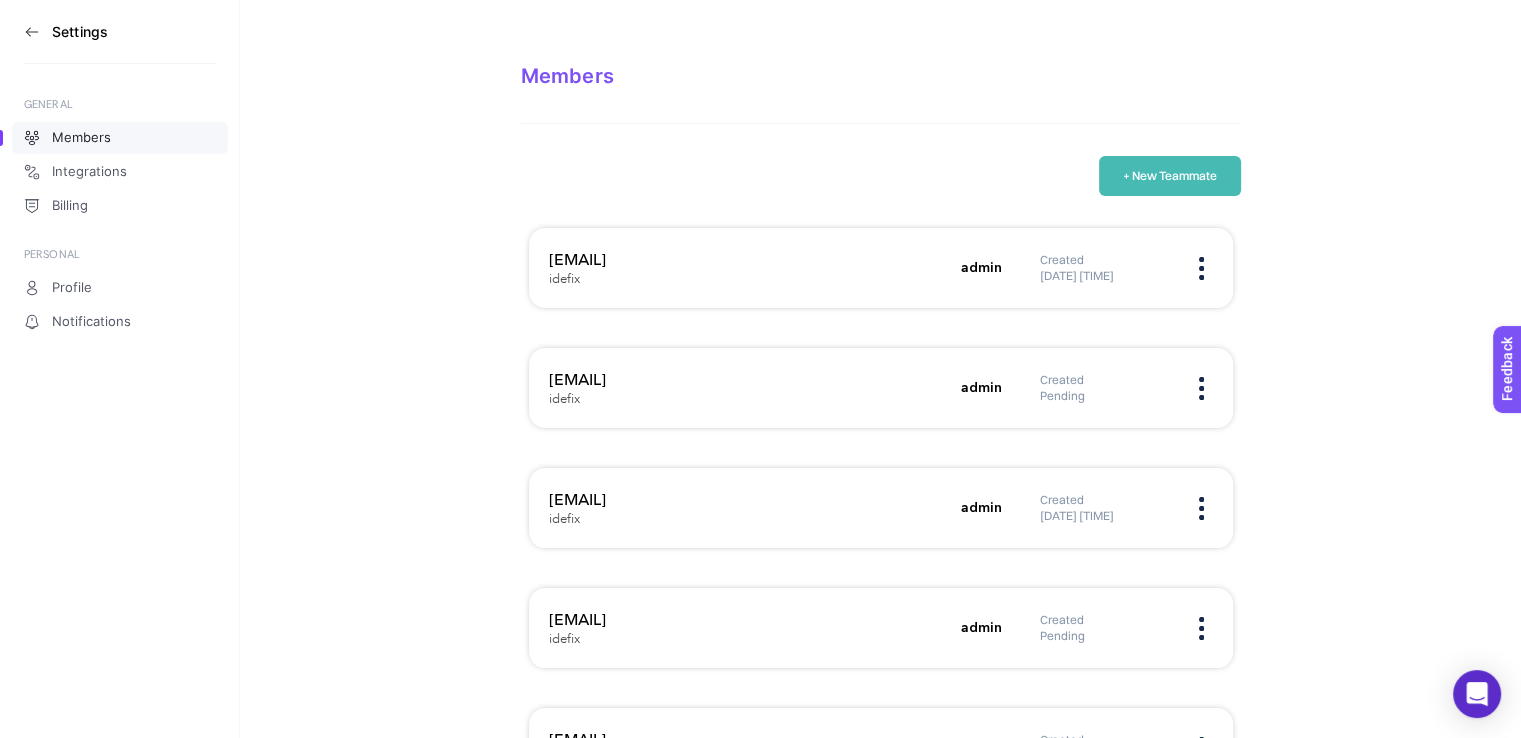 click on "+ New Teammate" at bounding box center (1170, 176) 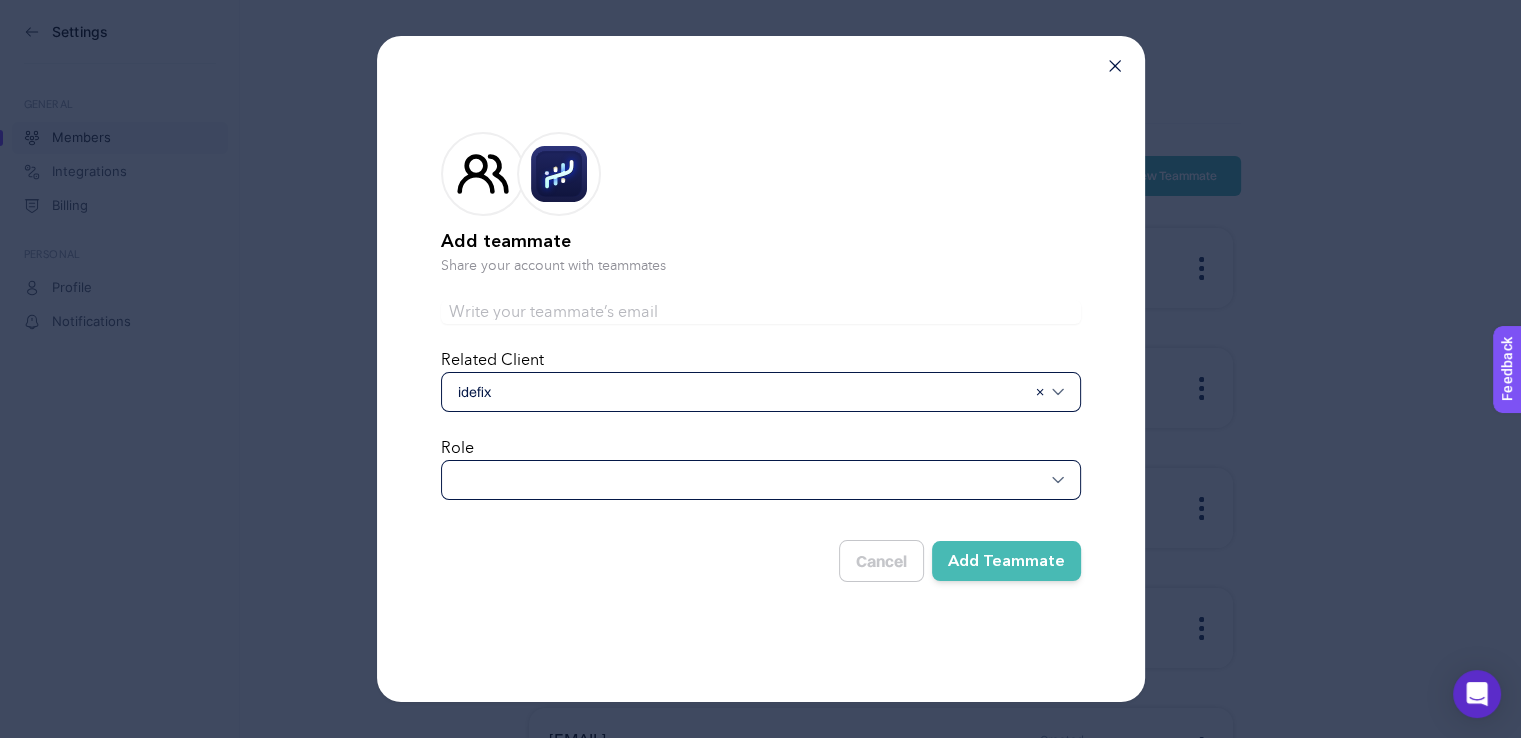 click at bounding box center [761, 480] 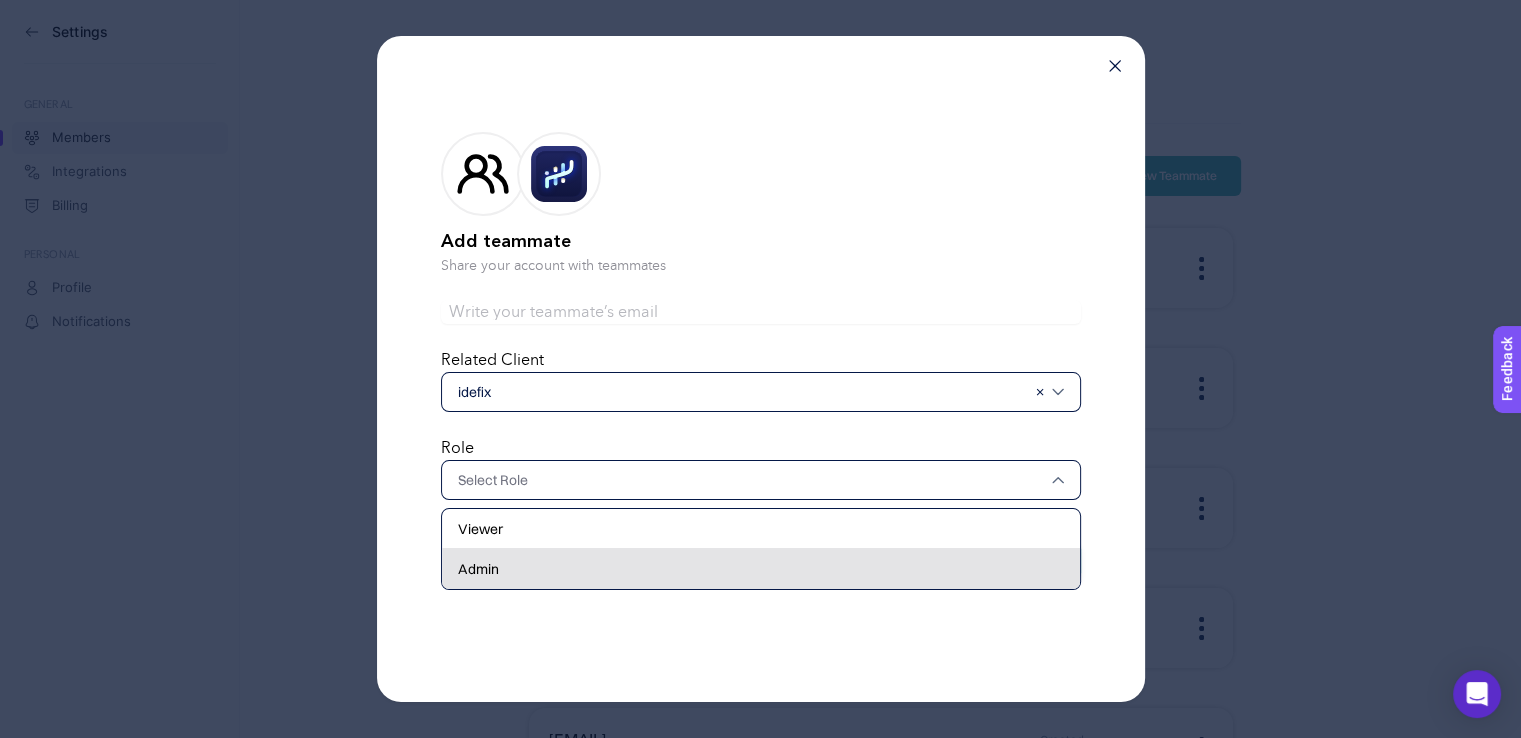 click on "Admin" 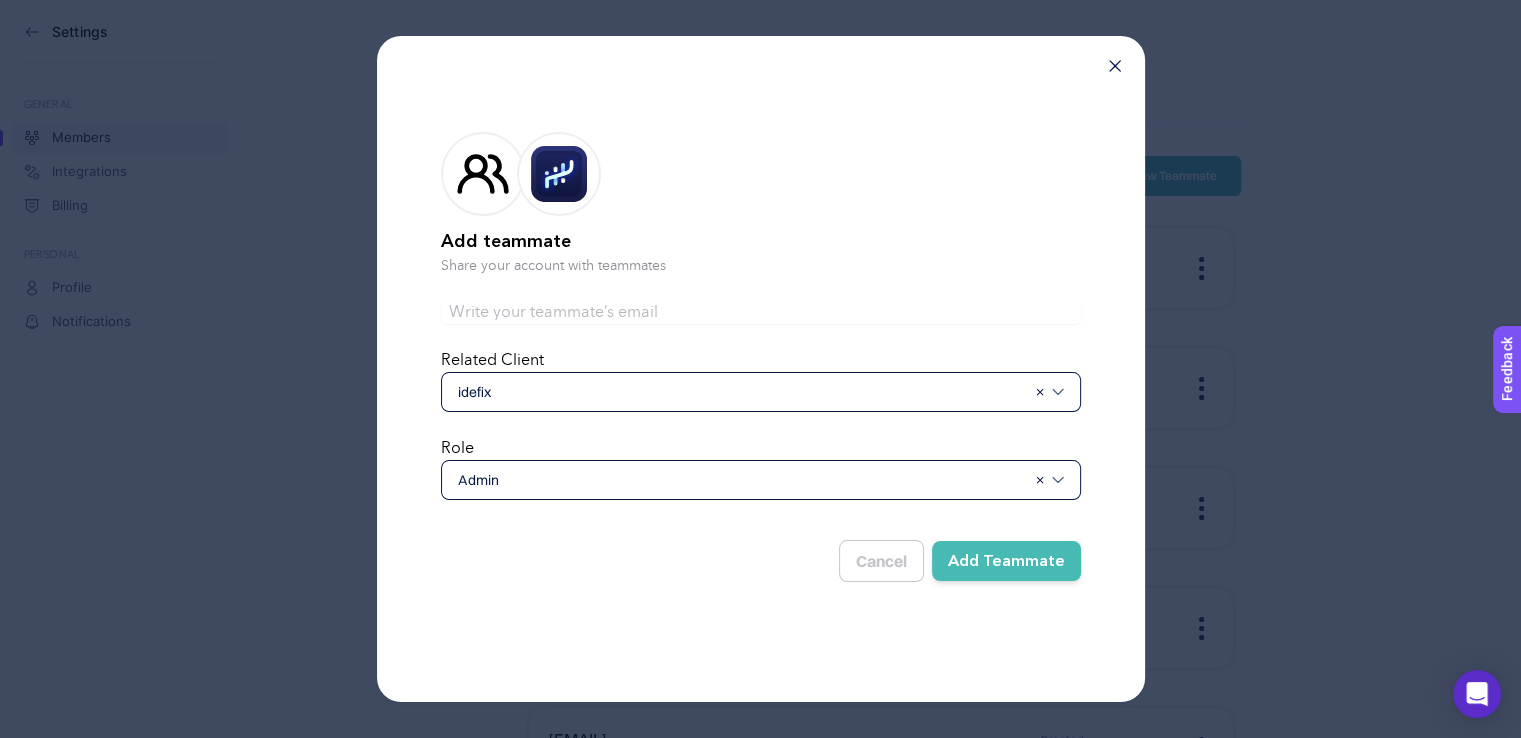 click at bounding box center (761, 312) 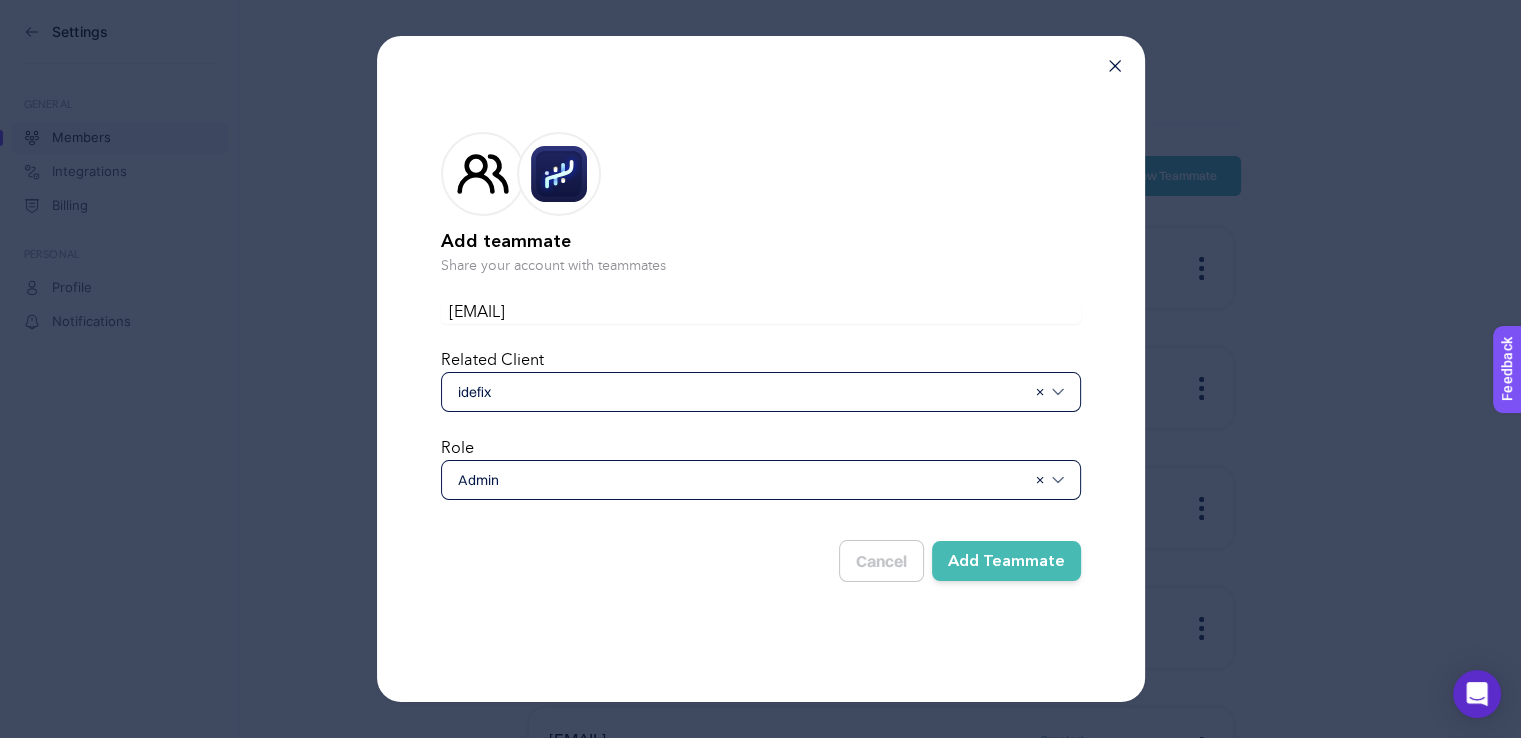 type on "[EMAIL]" 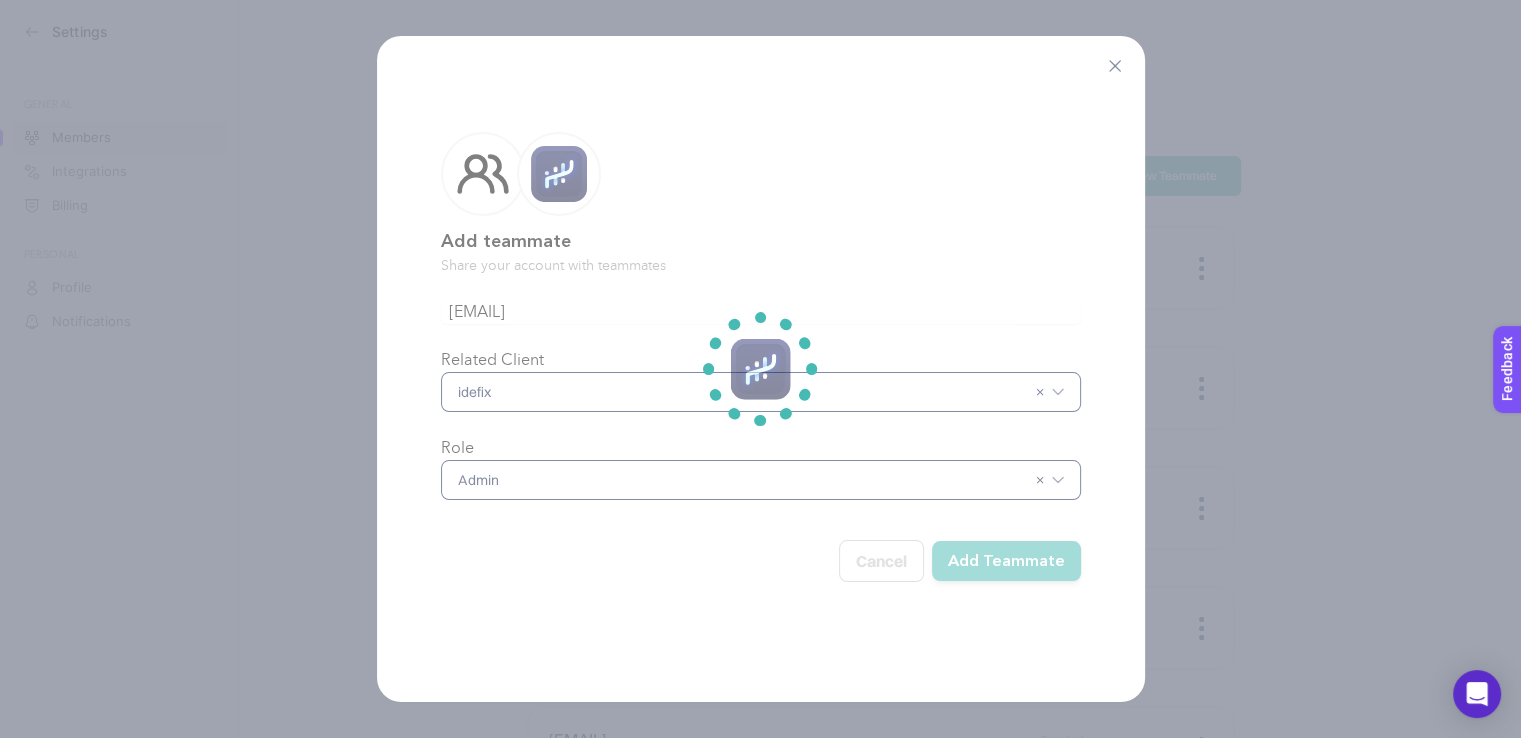 type 